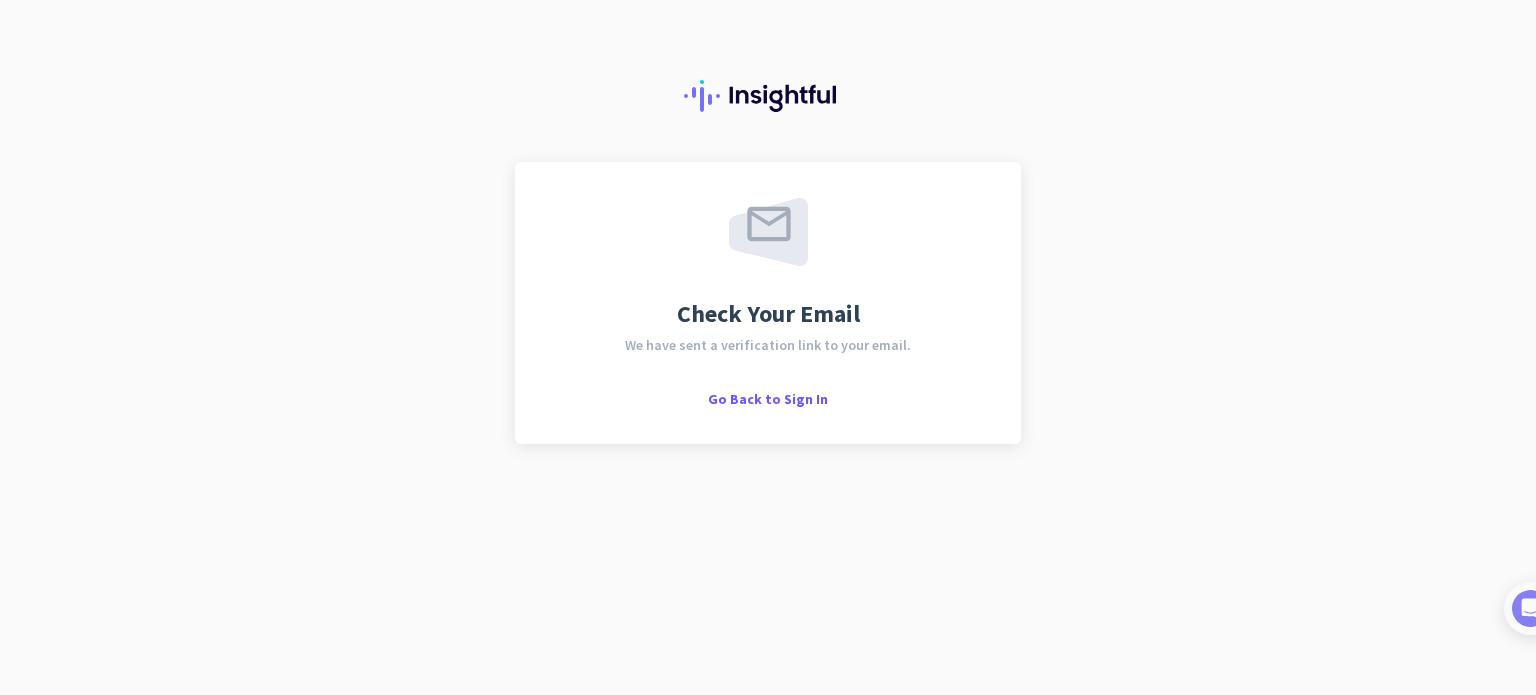 scroll, scrollTop: 0, scrollLeft: 0, axis: both 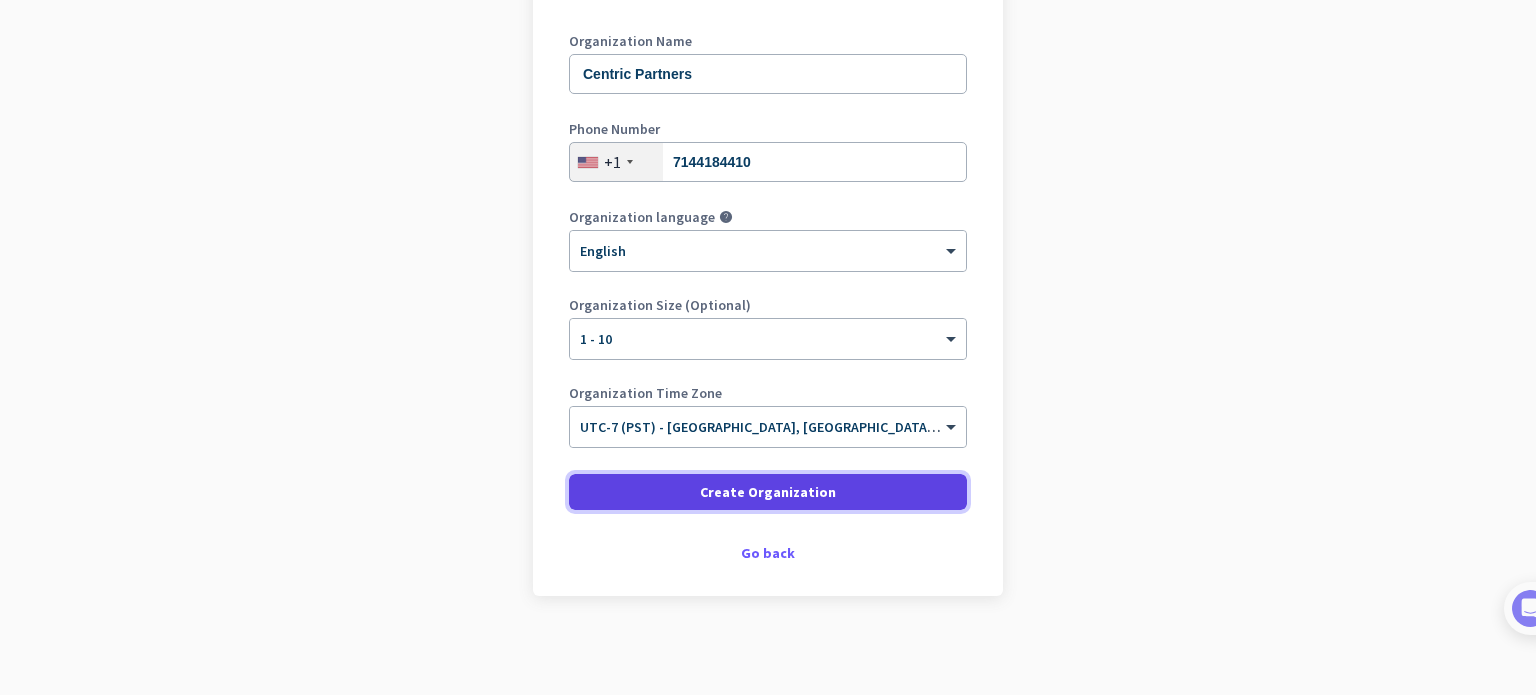 click 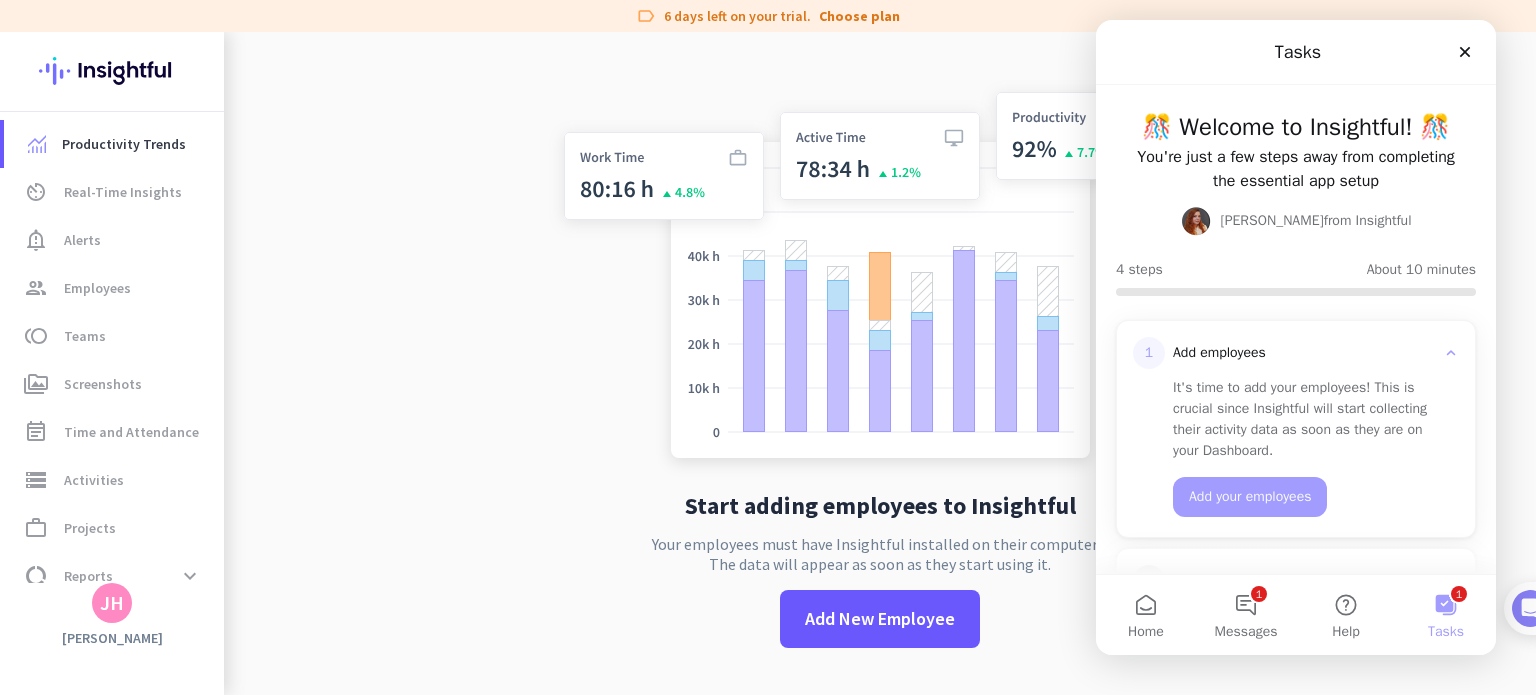 scroll, scrollTop: 0, scrollLeft: 0, axis: both 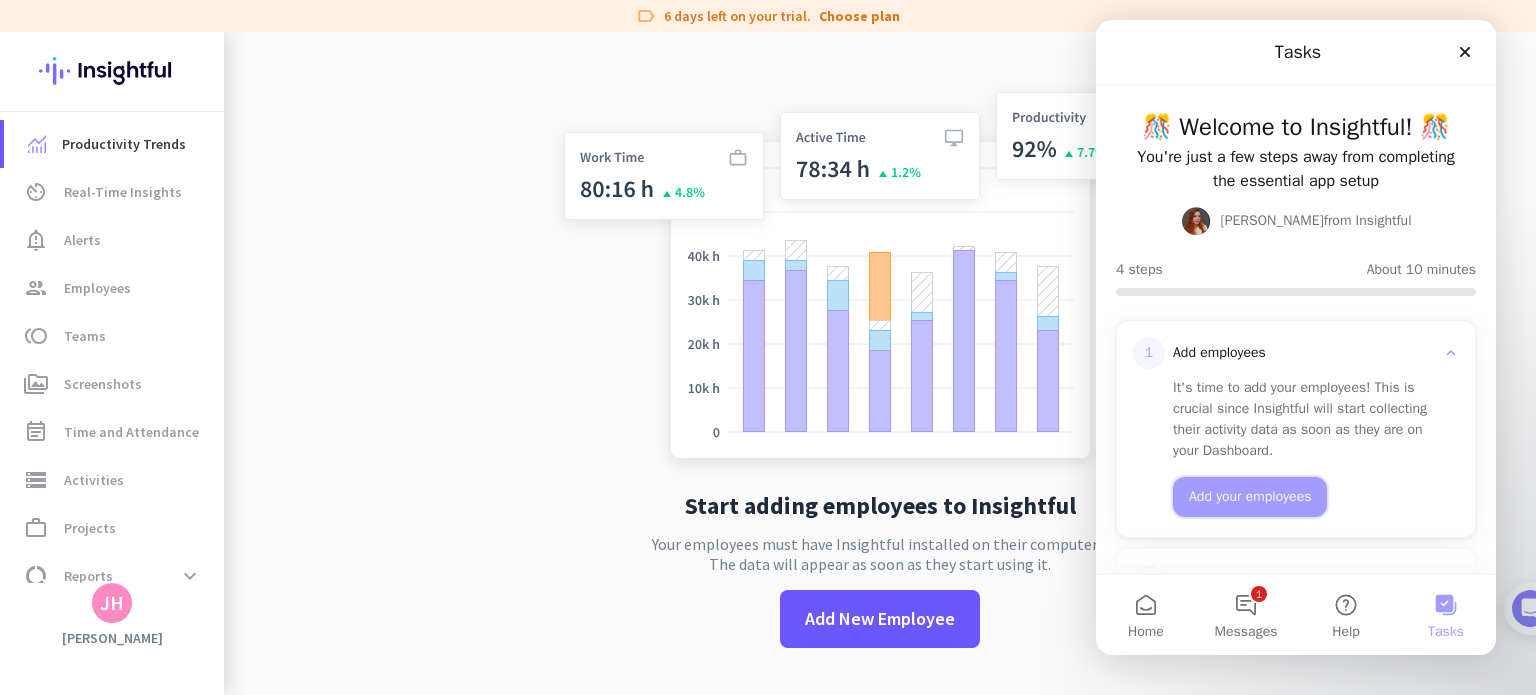 click on "Add your employees" at bounding box center [1250, 497] 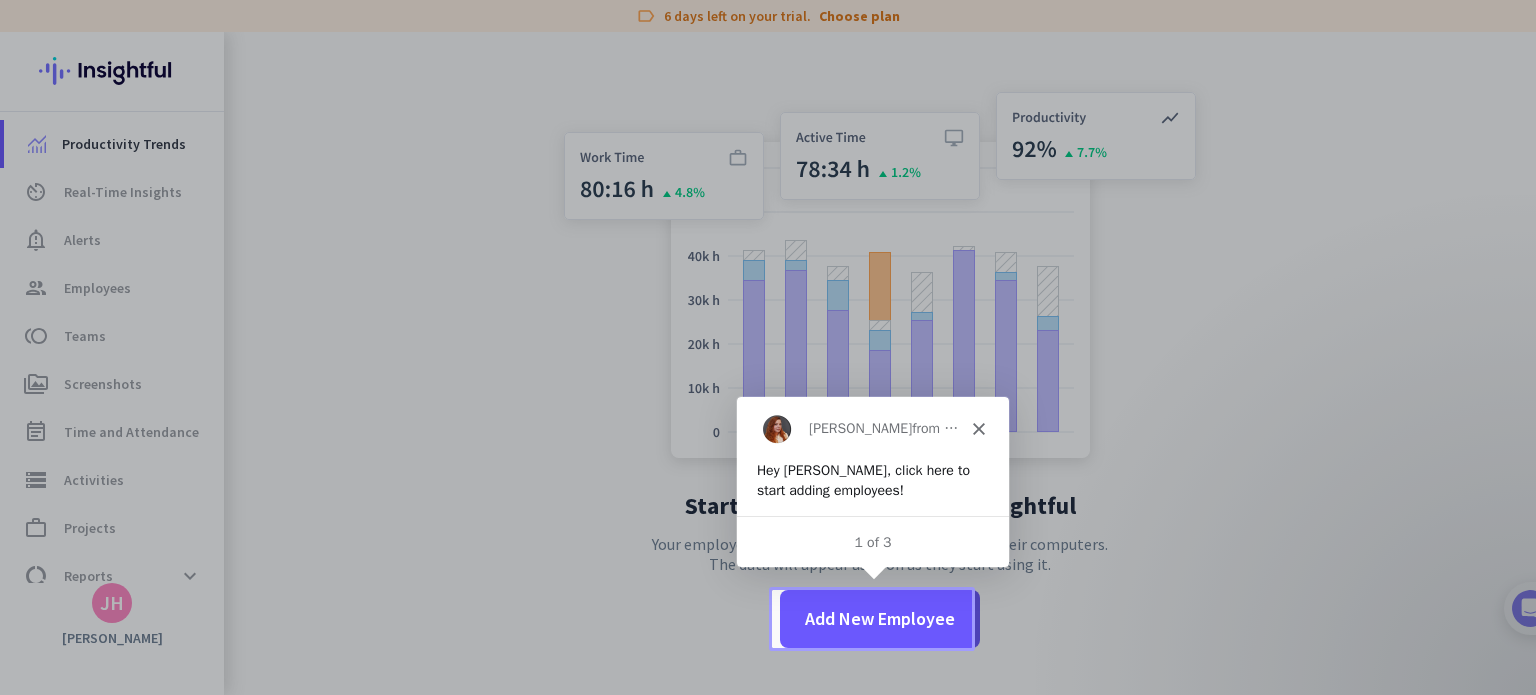 scroll, scrollTop: 0, scrollLeft: 0, axis: both 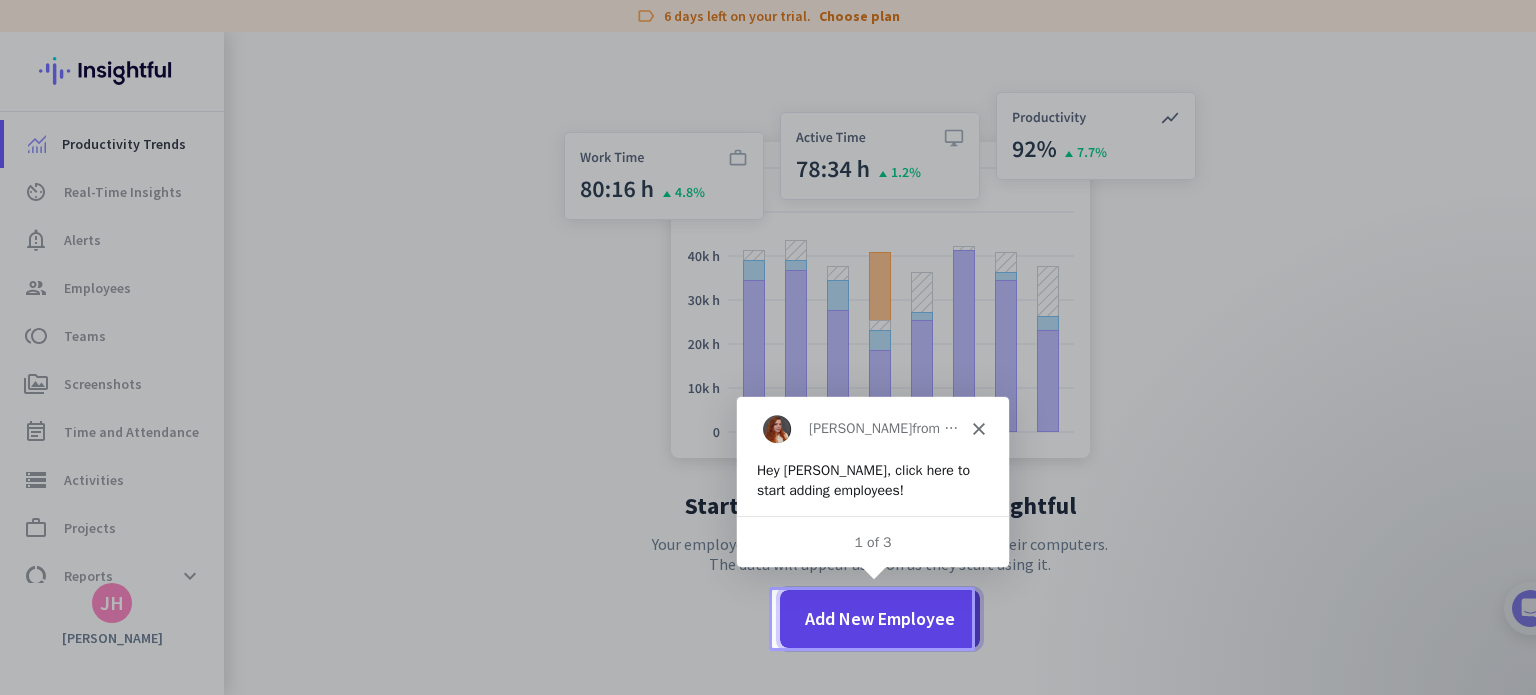 click on "Add New Employee" 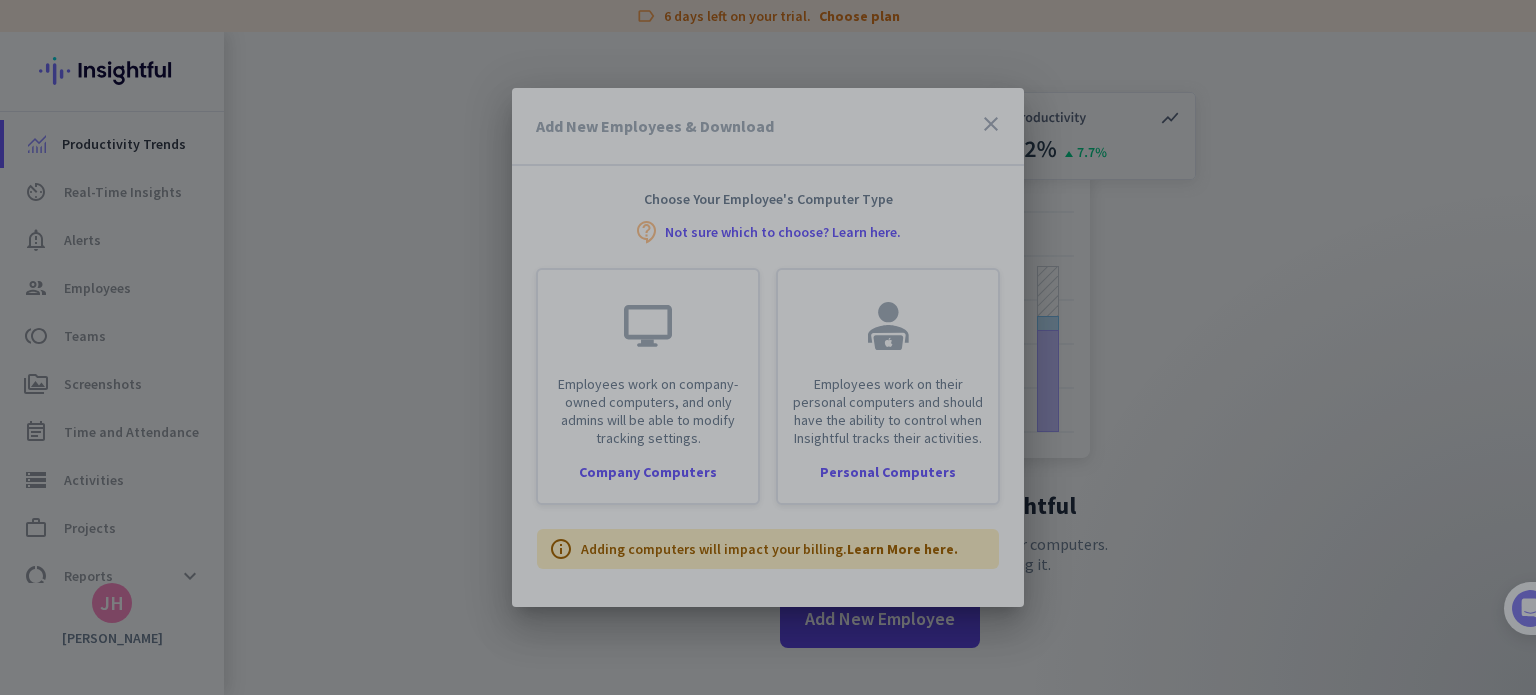 scroll, scrollTop: 0, scrollLeft: 0, axis: both 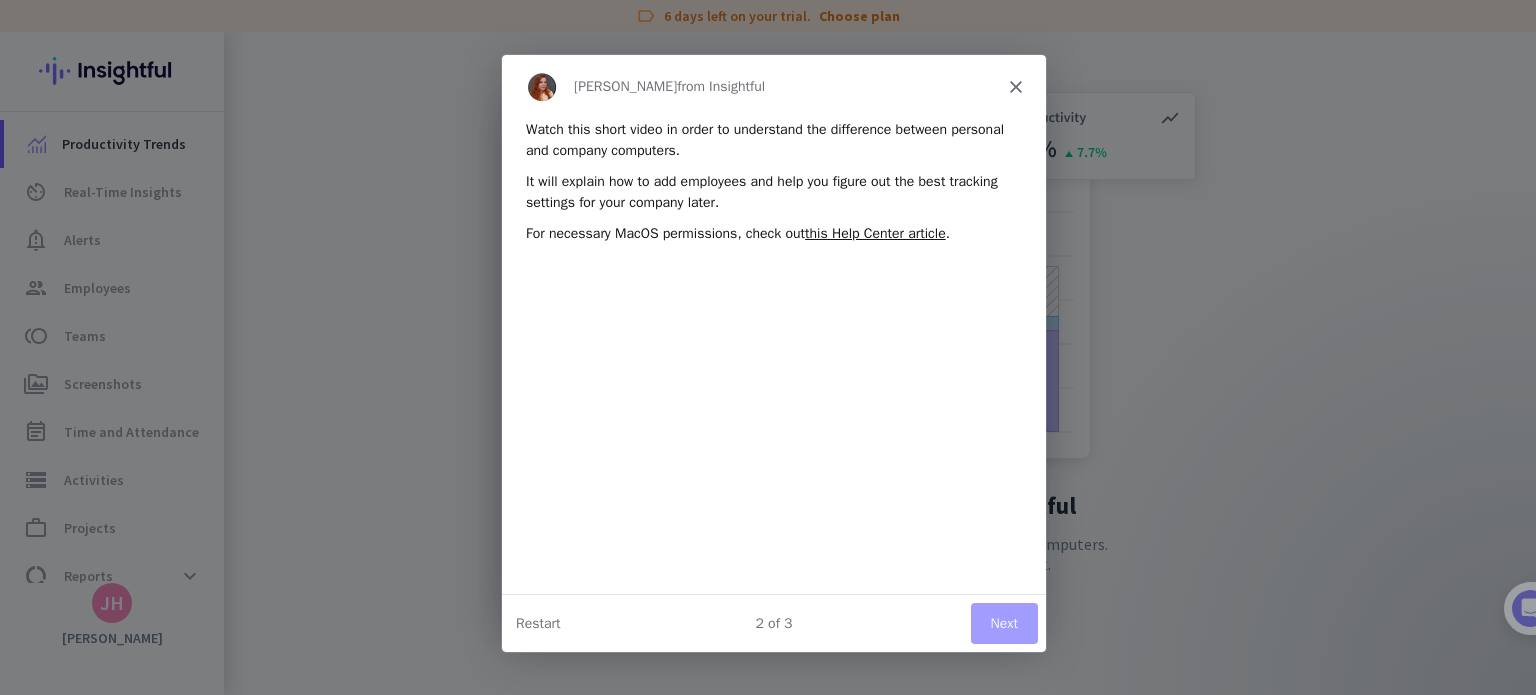 click 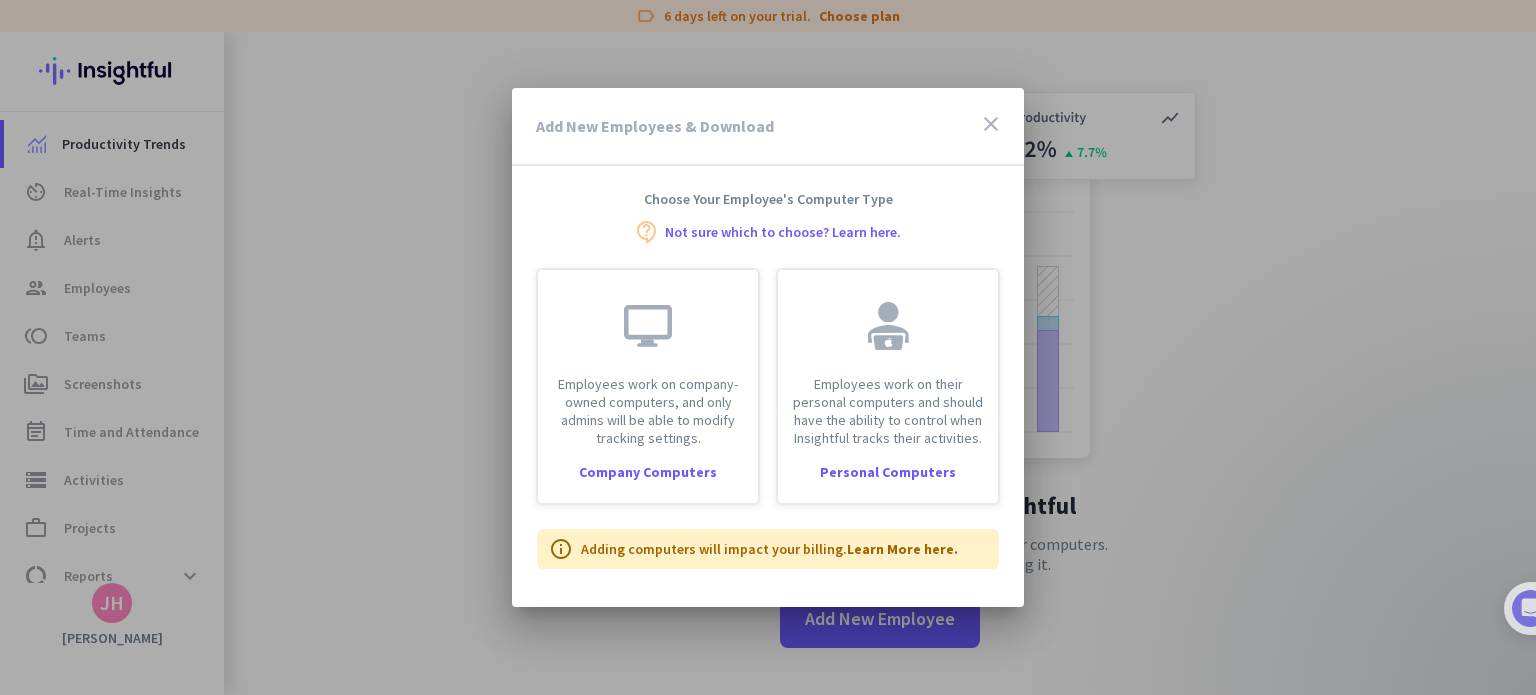 scroll, scrollTop: 0, scrollLeft: 0, axis: both 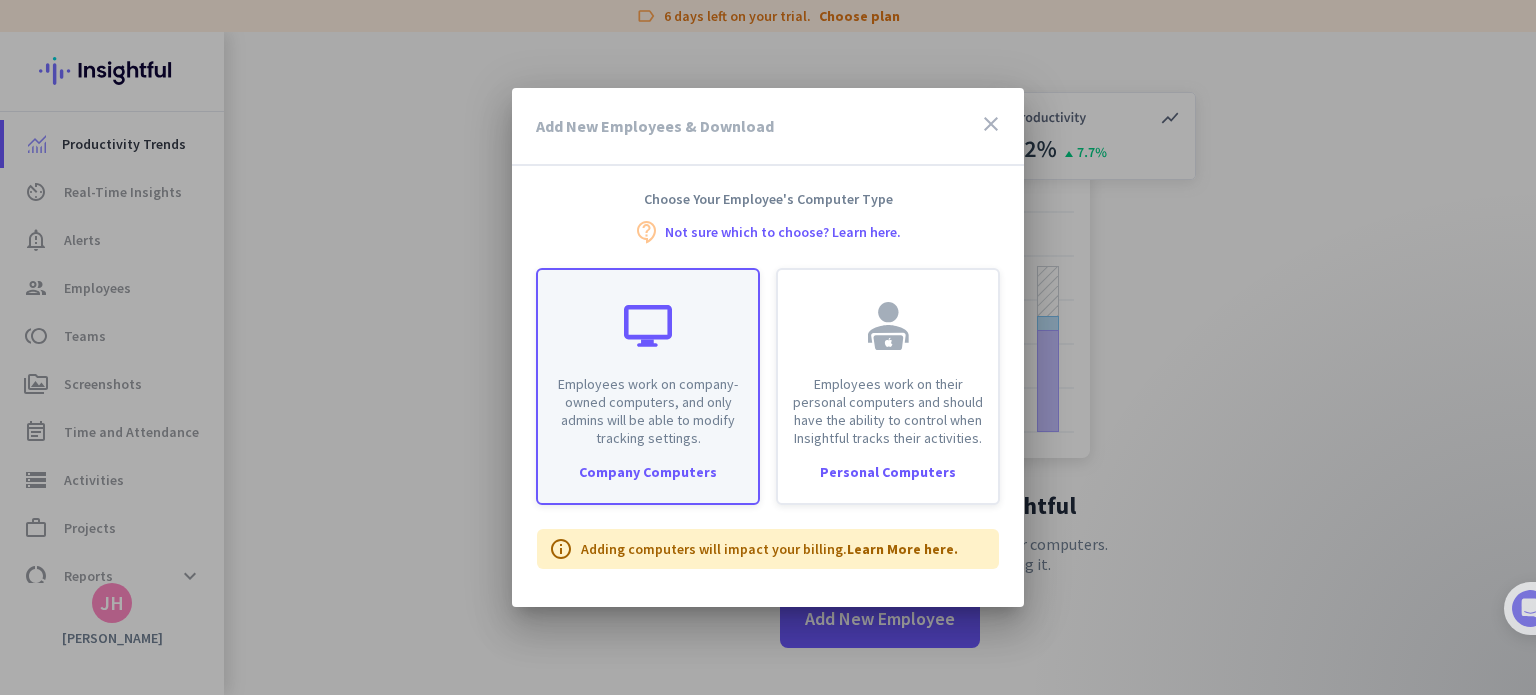 click on "Company Computers" at bounding box center [648, 472] 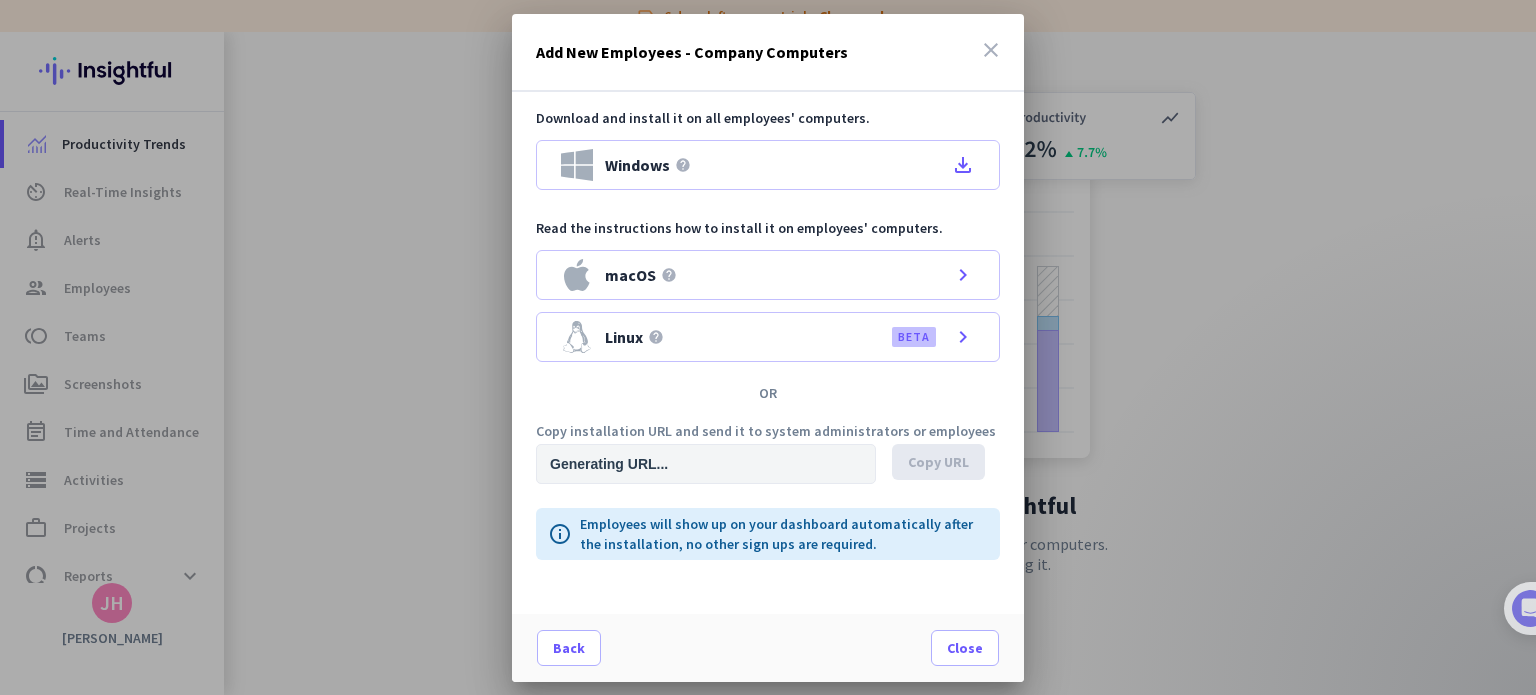 type on "[URL][DOMAIN_NAME]" 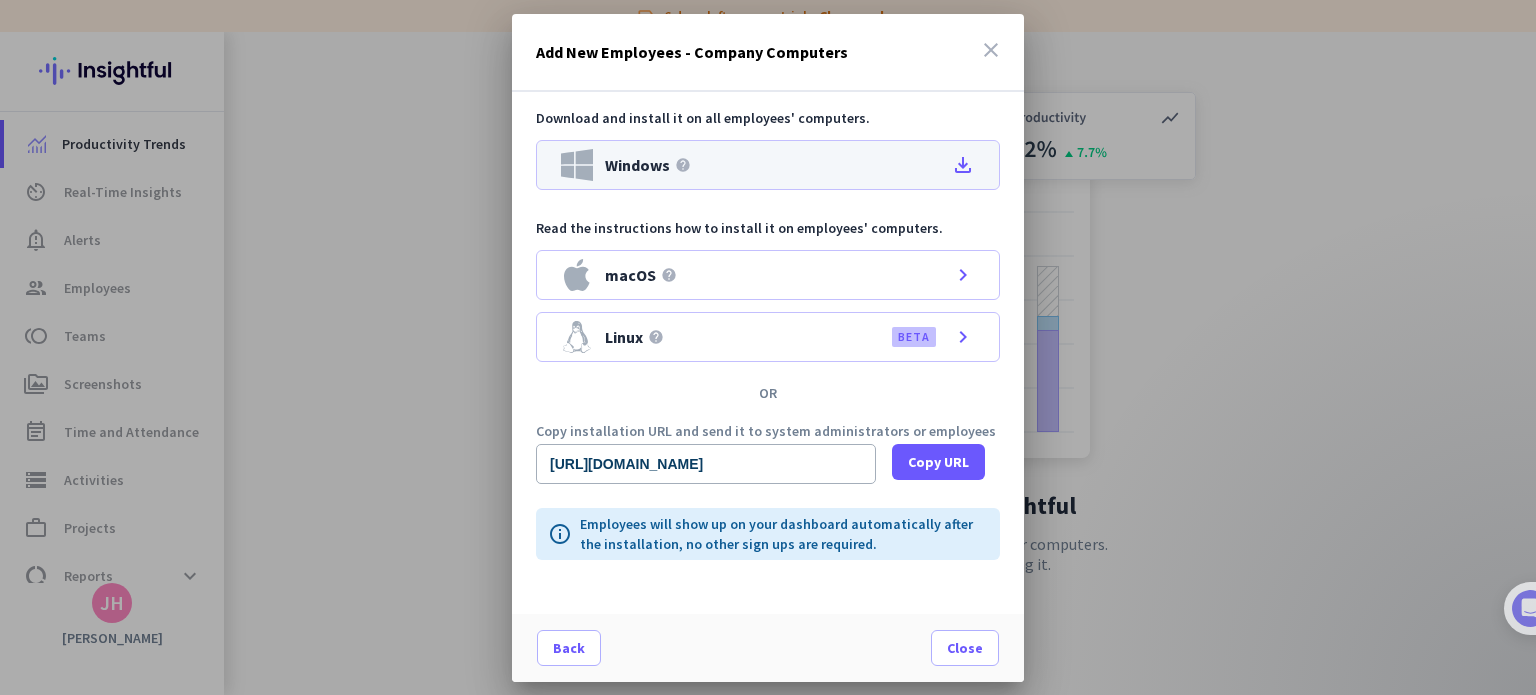 click on "Windows  help  file_download" at bounding box center [768, 165] 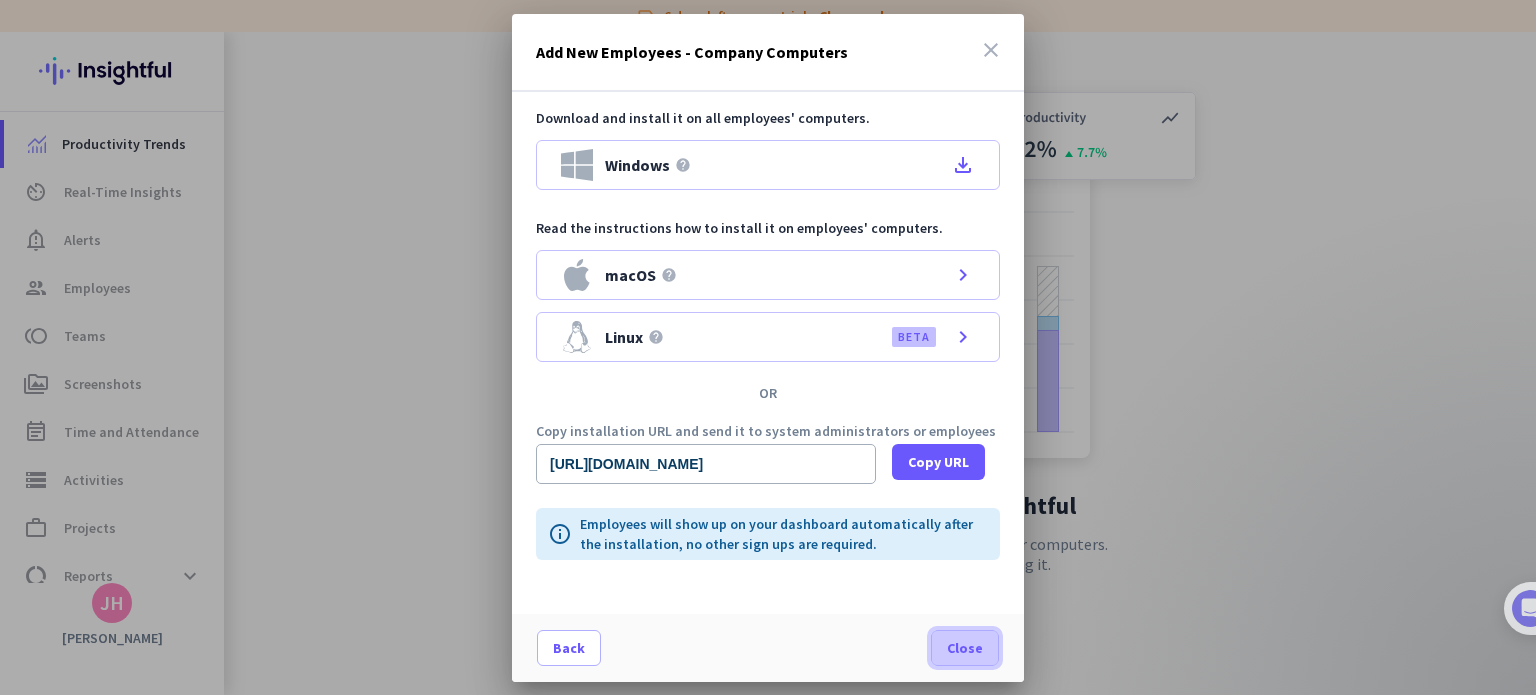 click on "Close" at bounding box center (965, 648) 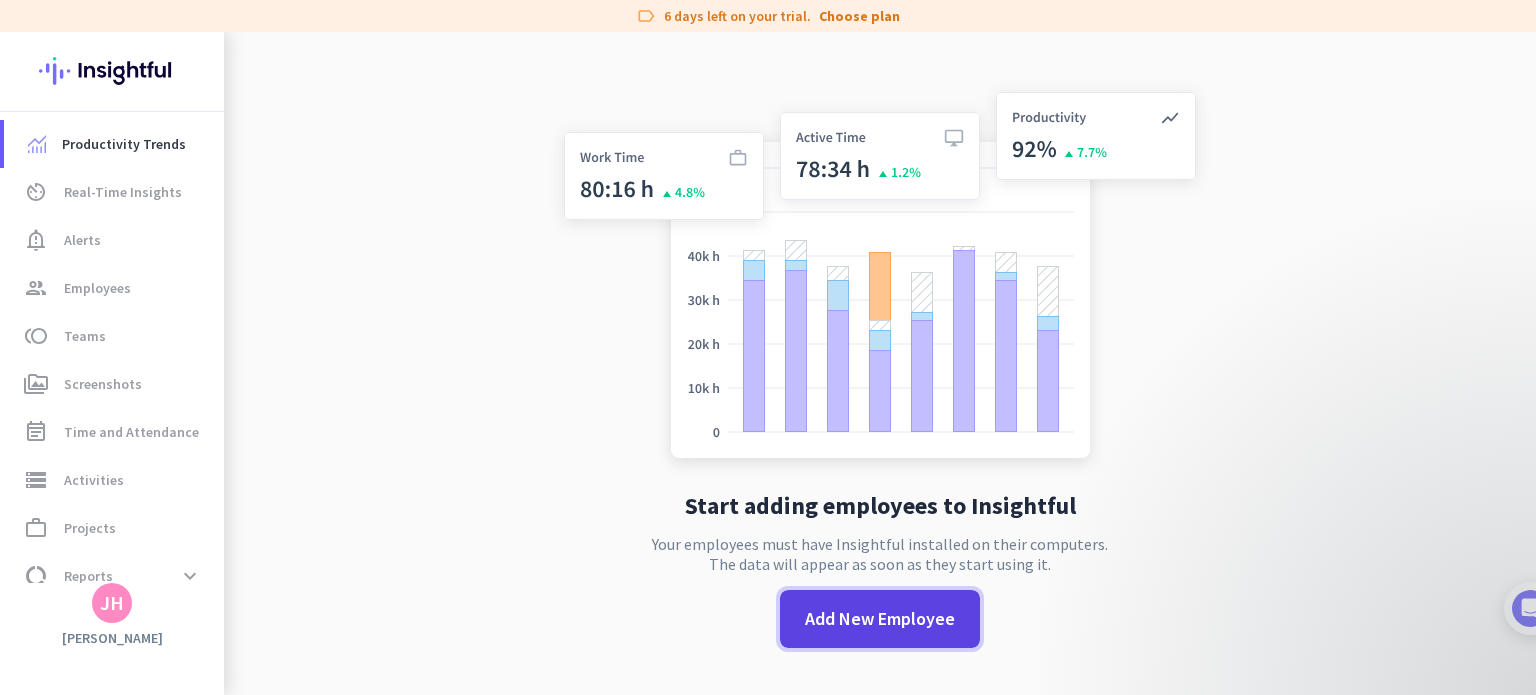 click on "Add New Employee" 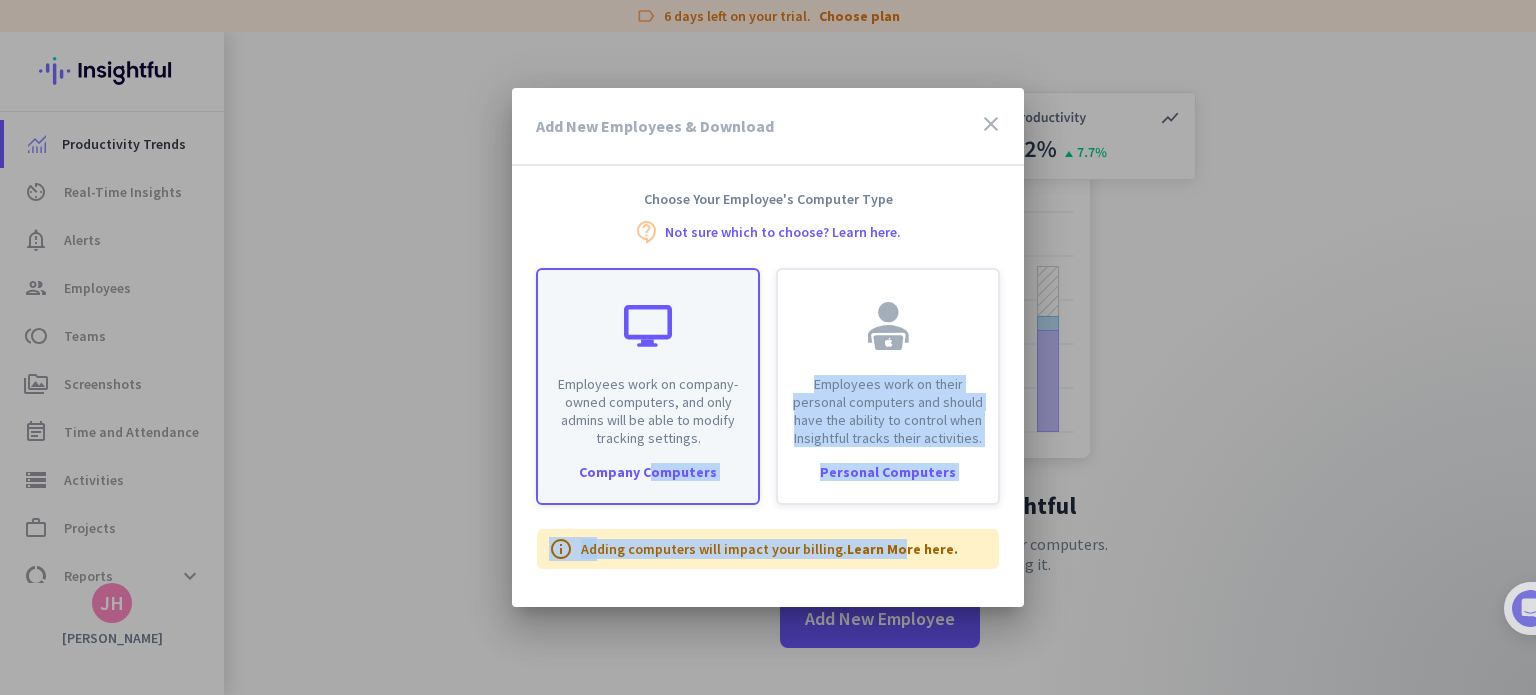 drag, startPoint x: 885, startPoint y: 607, endPoint x: 648, endPoint y: 466, distance: 275.77164 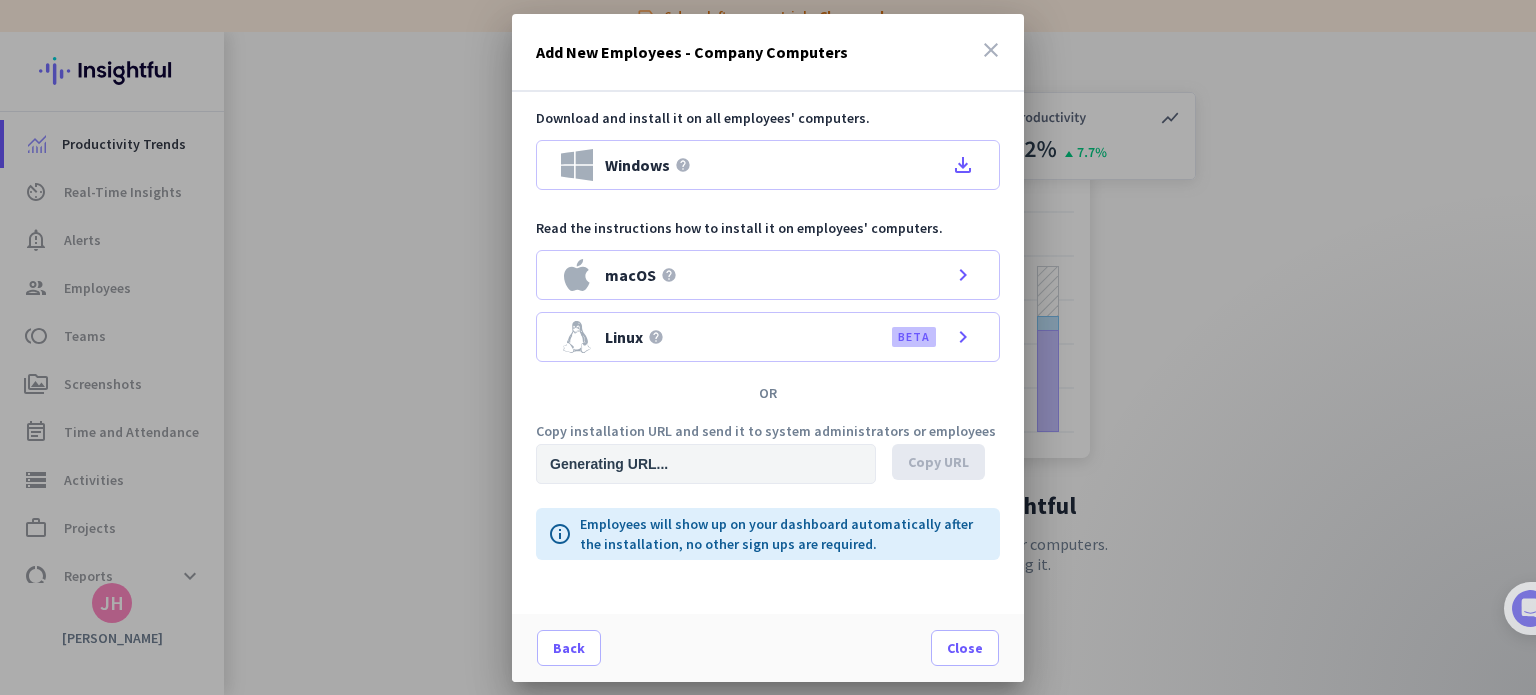 type on "[URL][DOMAIN_NAME]" 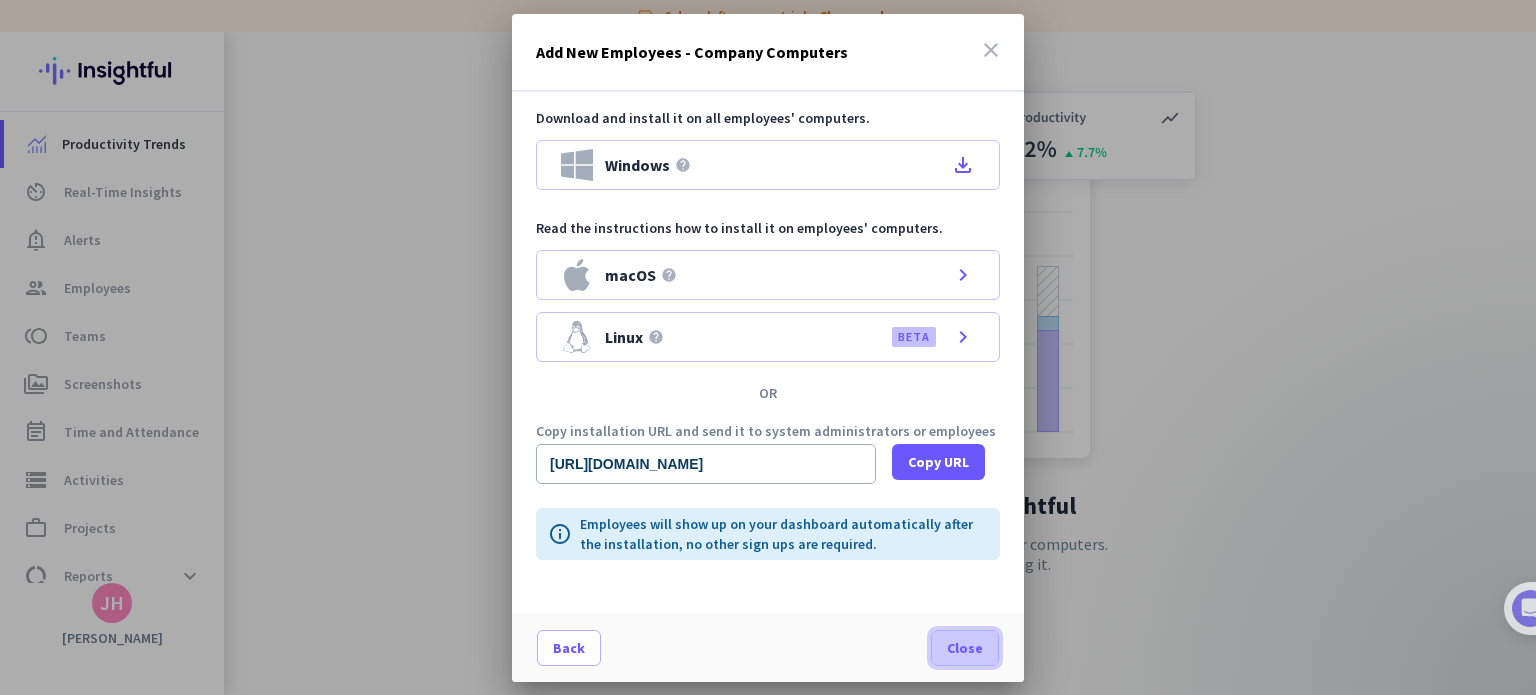 click on "Close" at bounding box center [965, 648] 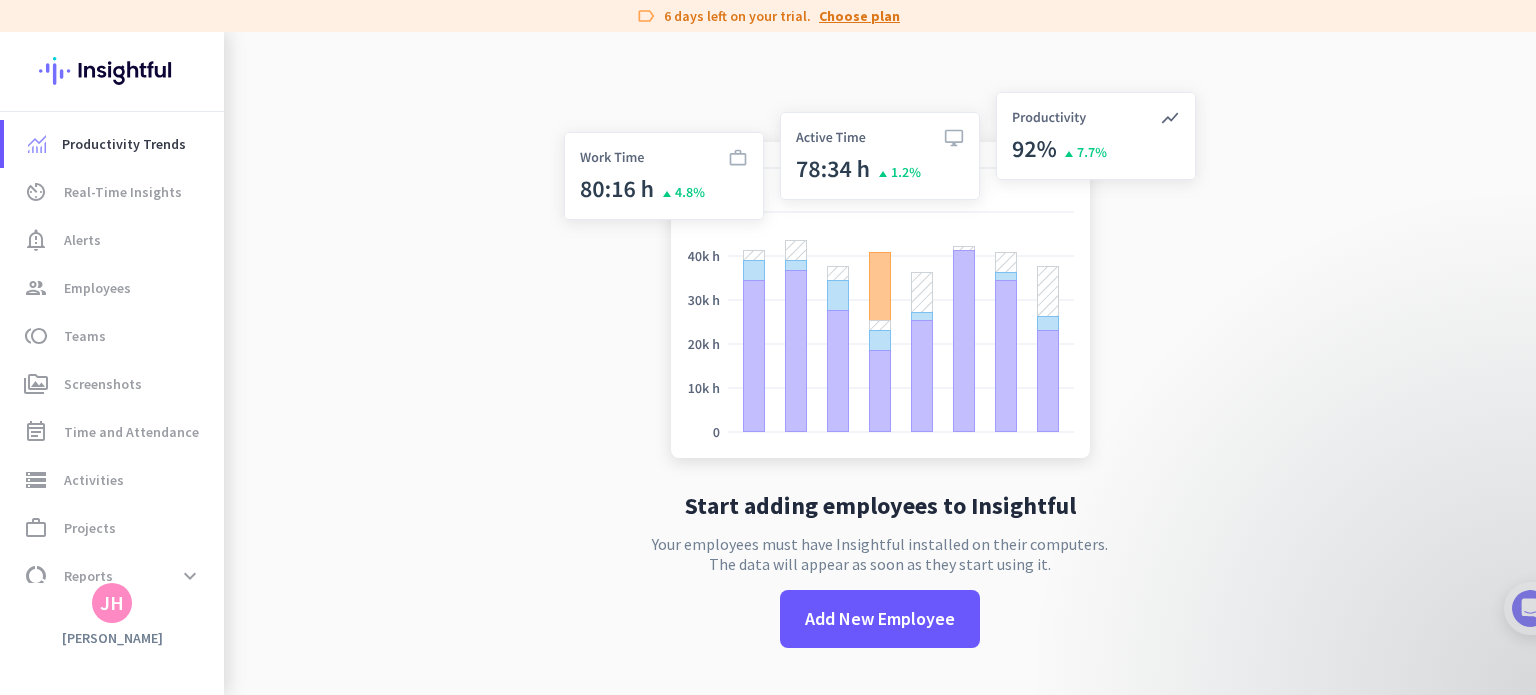 click on "Choose plan" 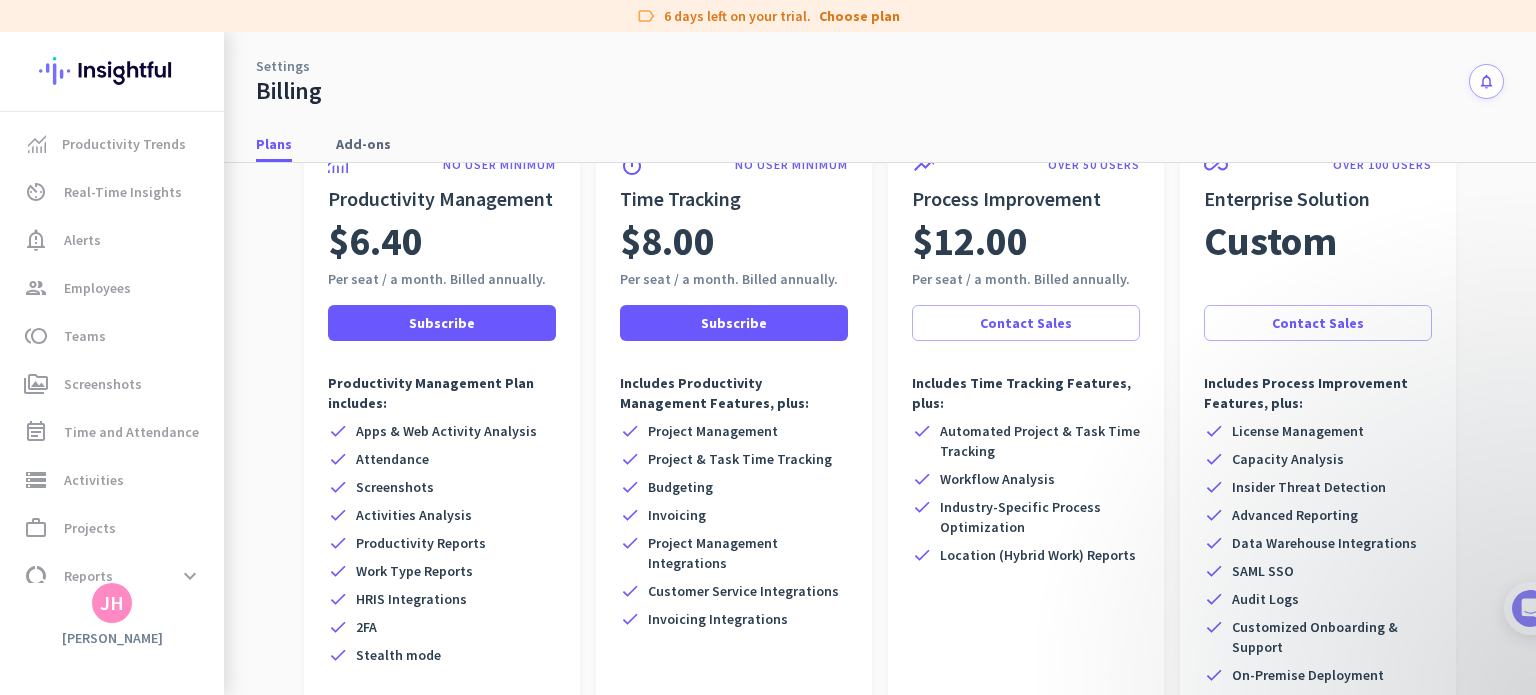 scroll, scrollTop: 128, scrollLeft: 0, axis: vertical 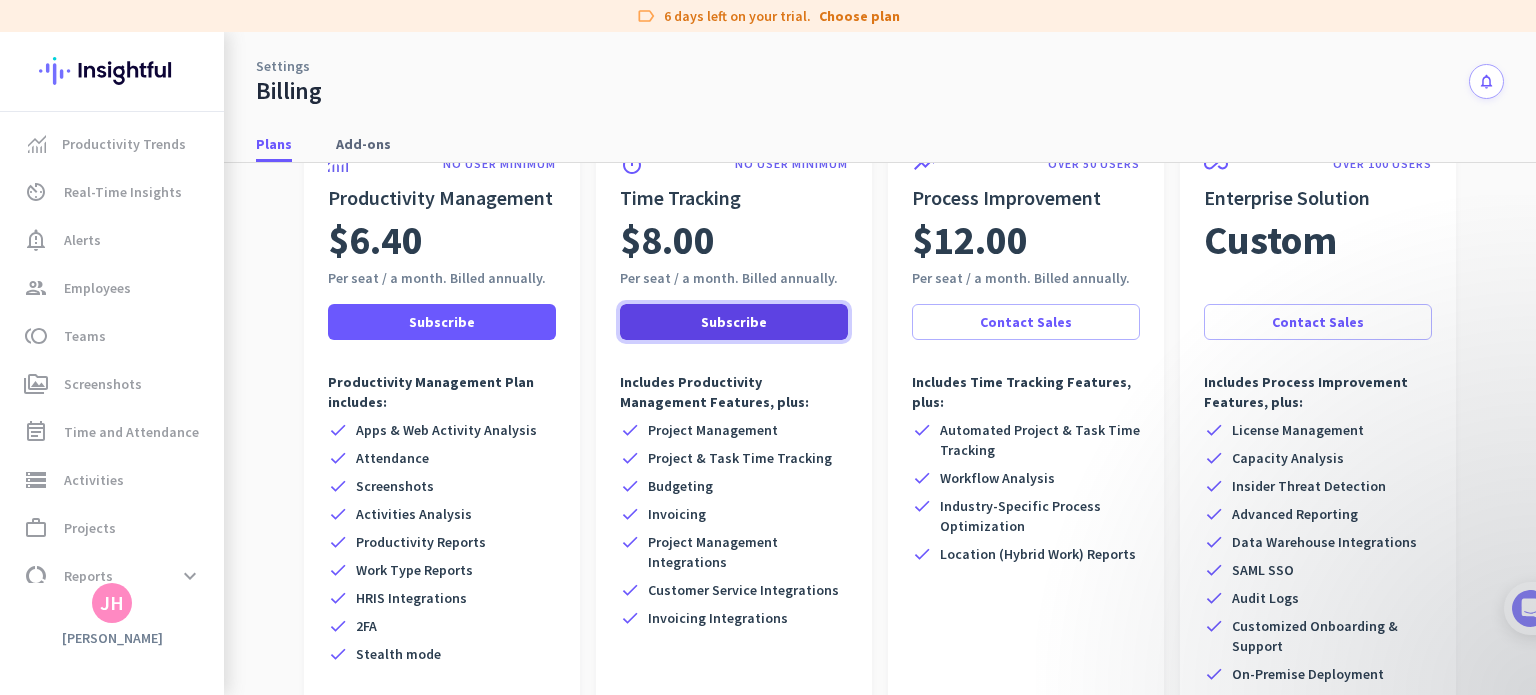 click on "Subscribe" 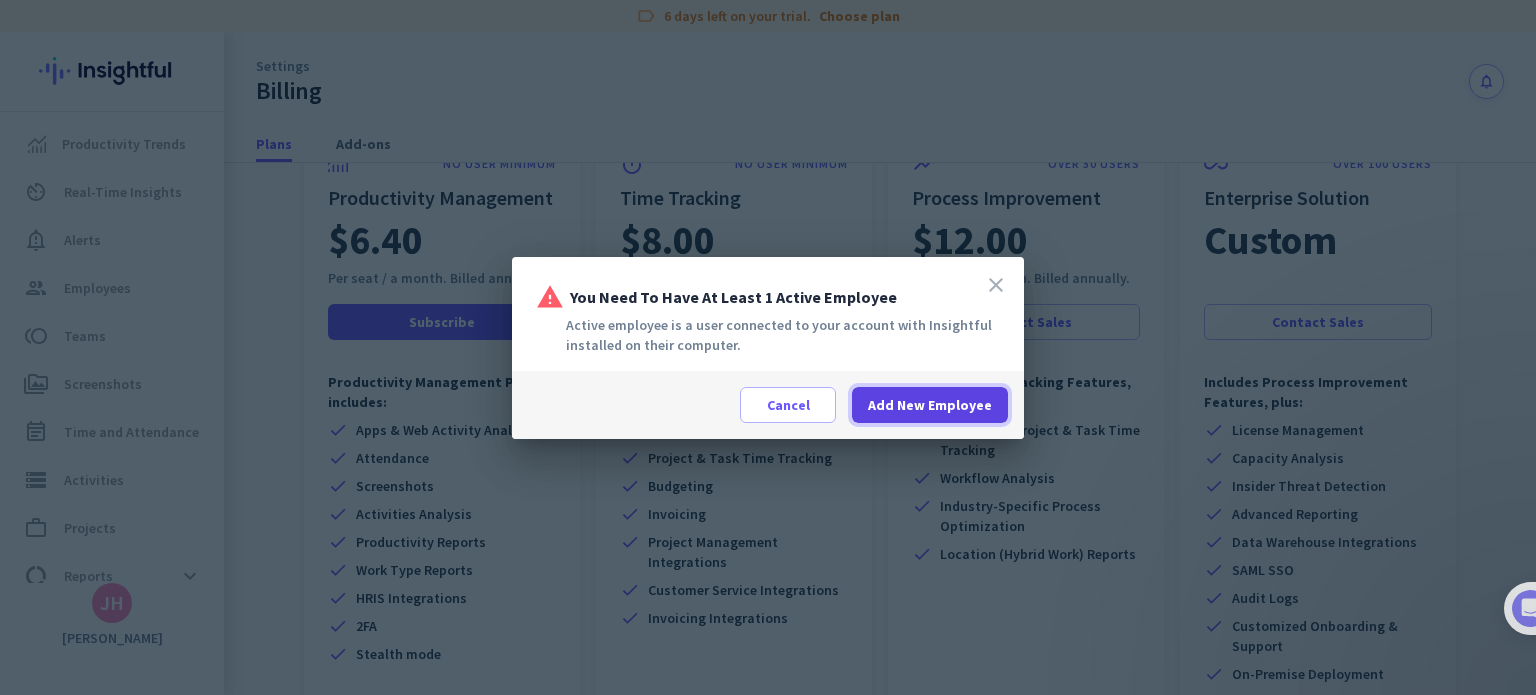 click on "Add New Employee" at bounding box center [930, 405] 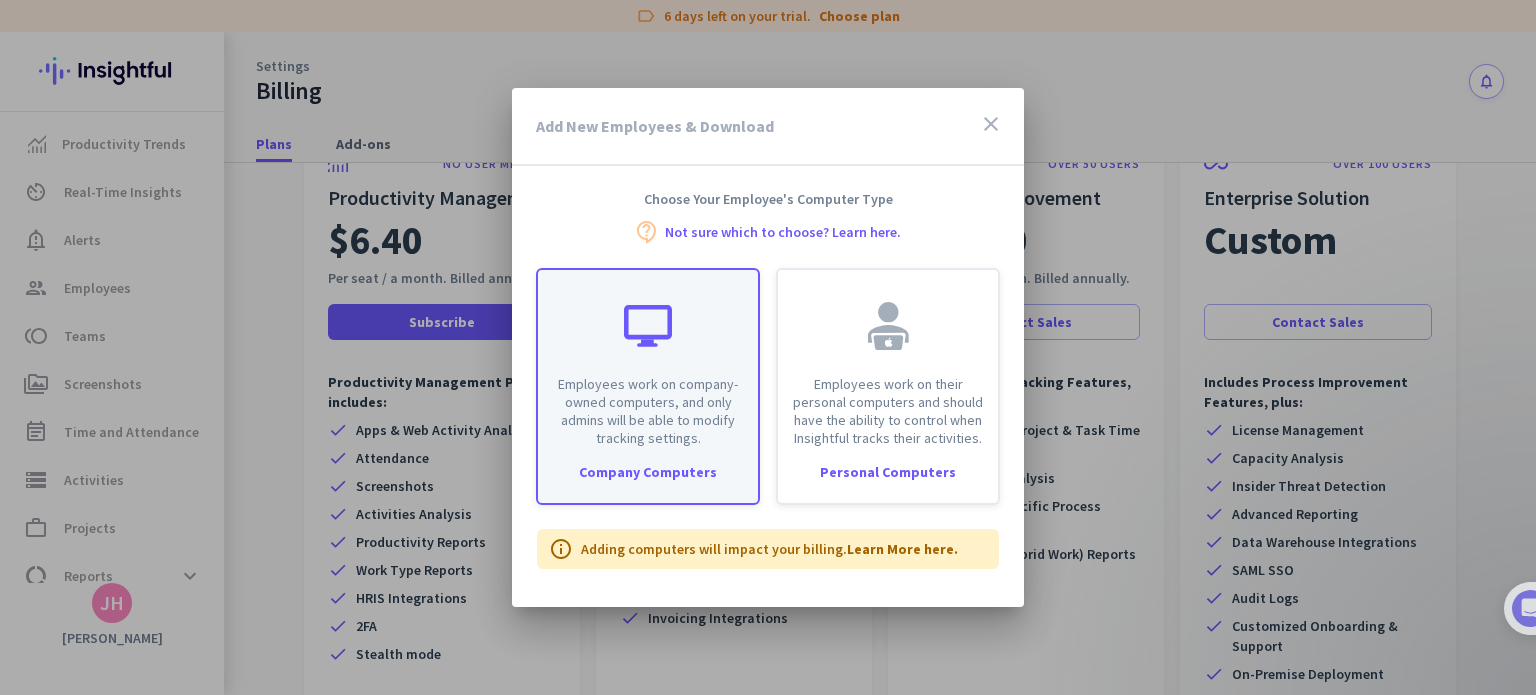 click on "Employees work on company-owned computers, and only admins will be able to modify tracking settings." at bounding box center [648, 411] 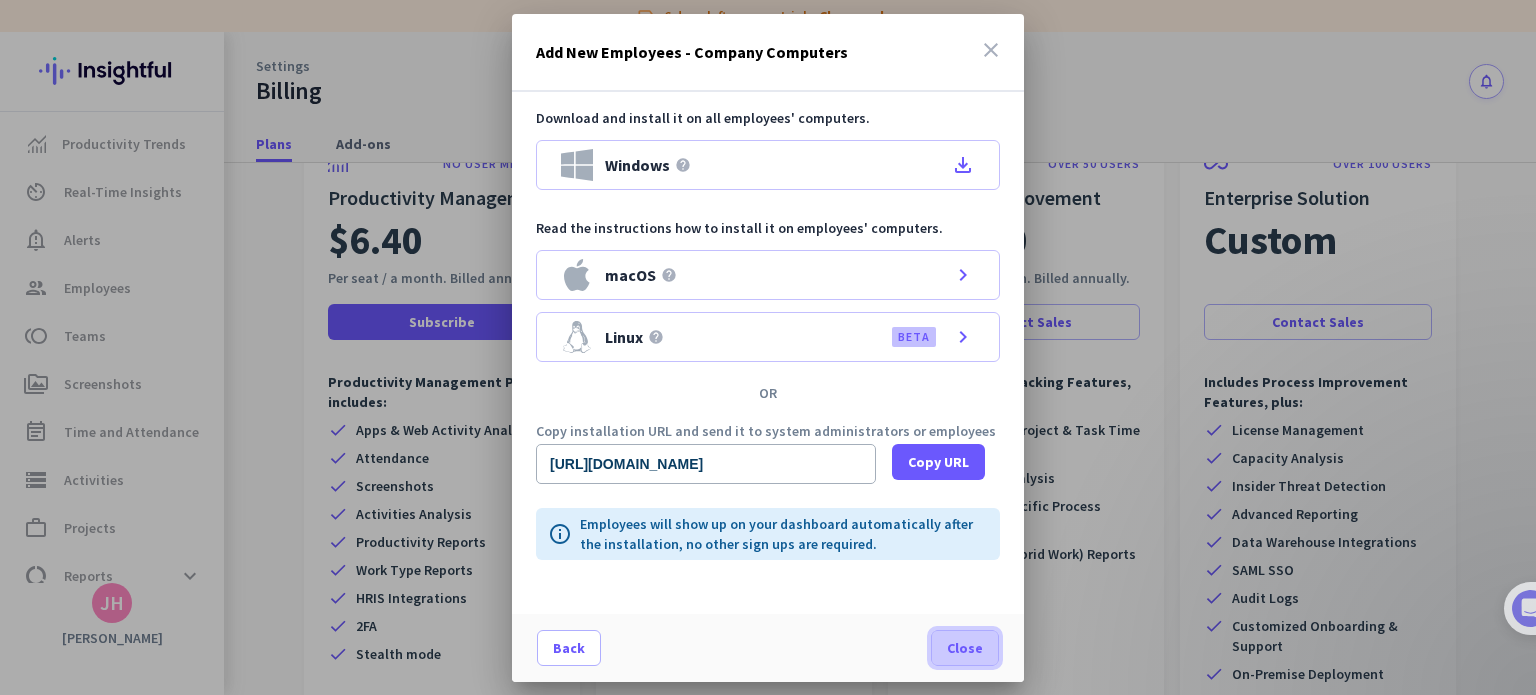 click on "Close" at bounding box center [965, 648] 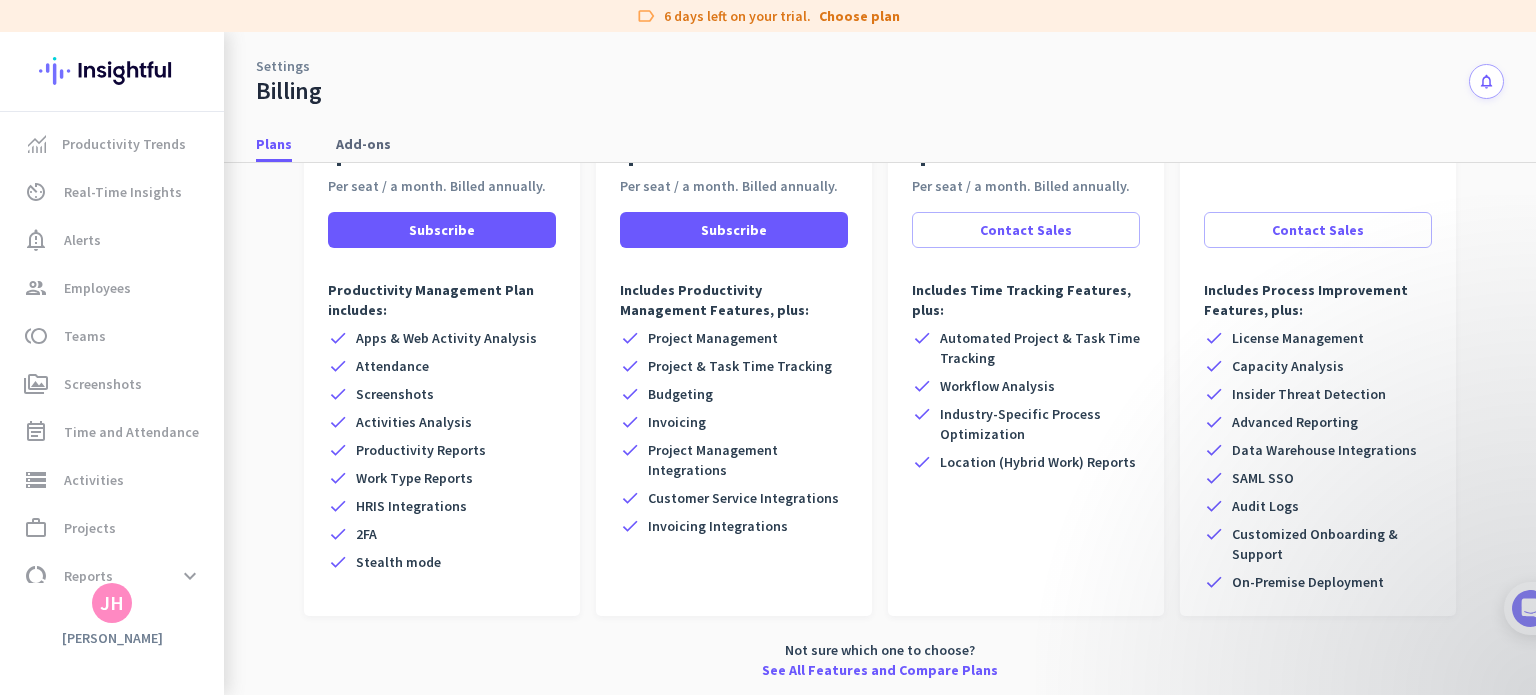 scroll, scrollTop: 0, scrollLeft: 0, axis: both 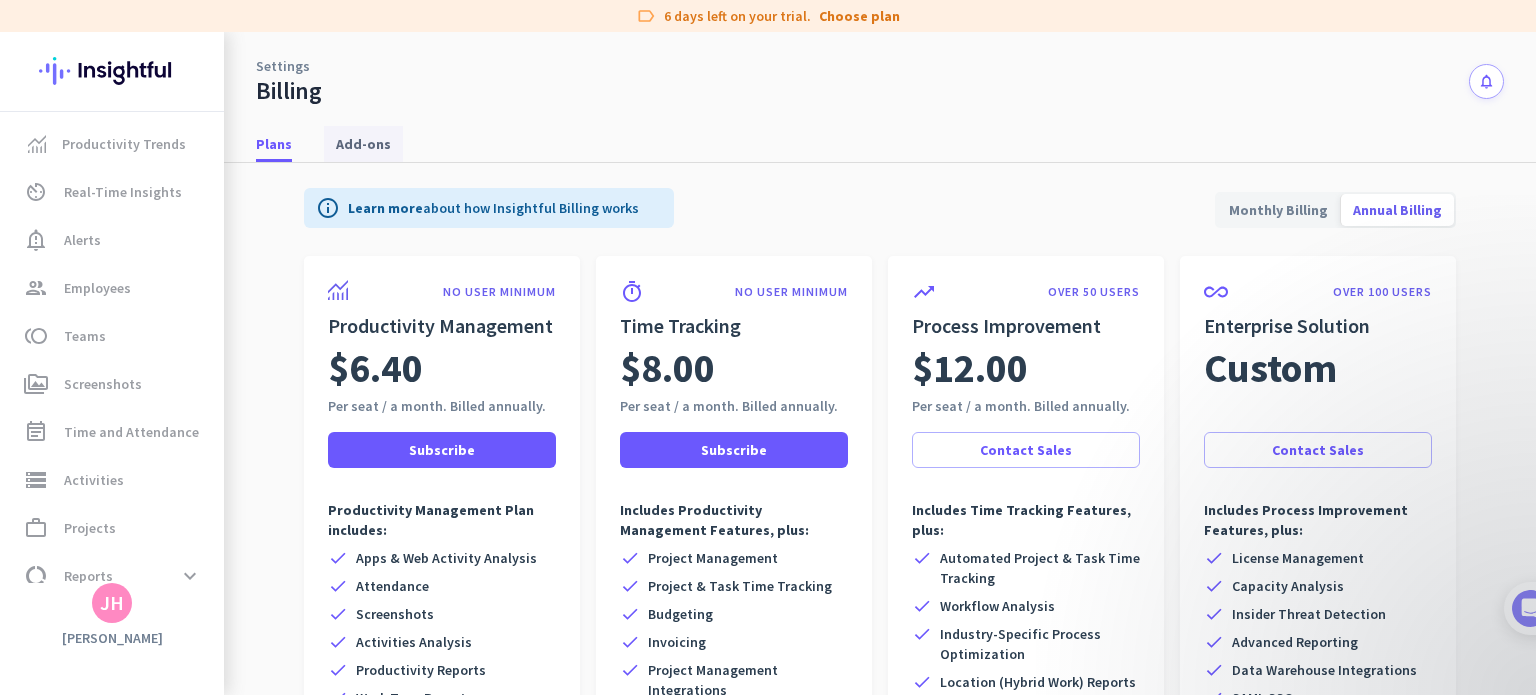 click on "Add-ons" at bounding box center (363, 144) 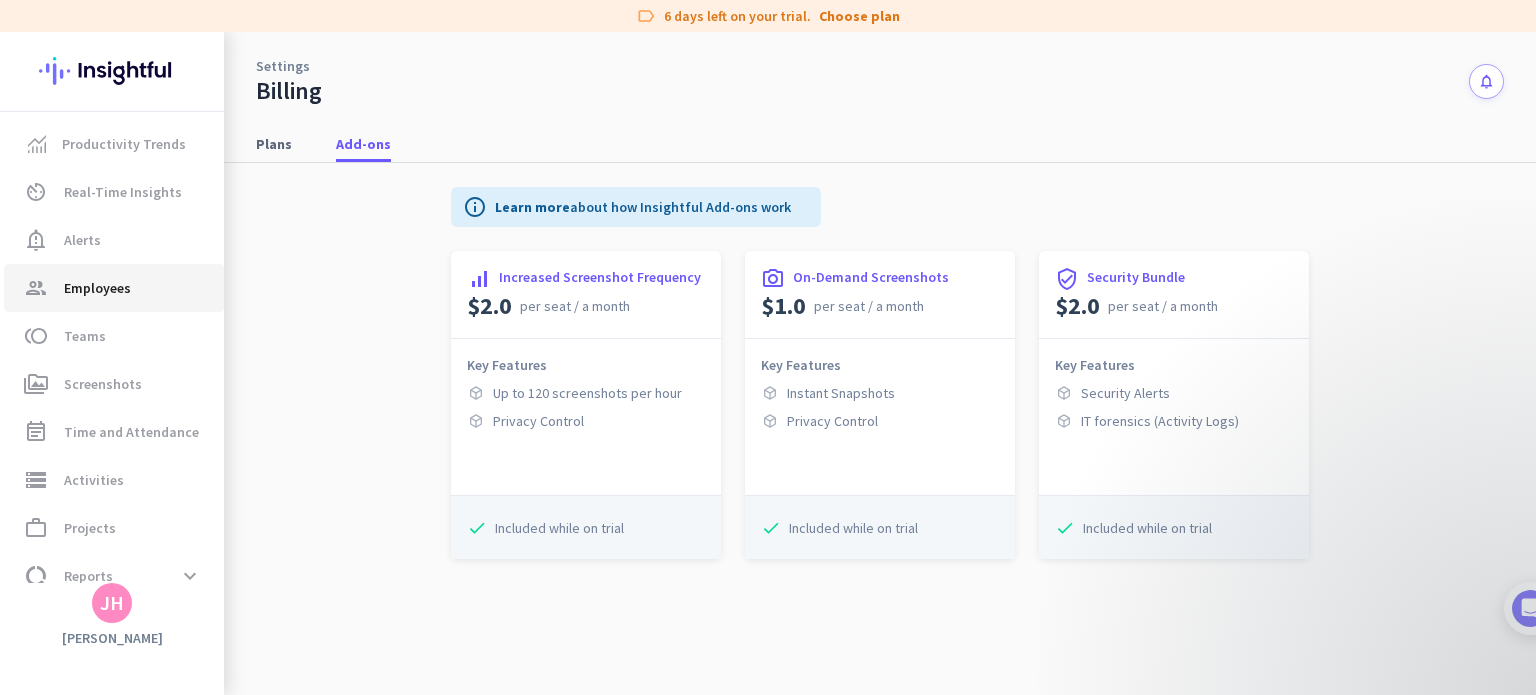 click on "group  Employees" 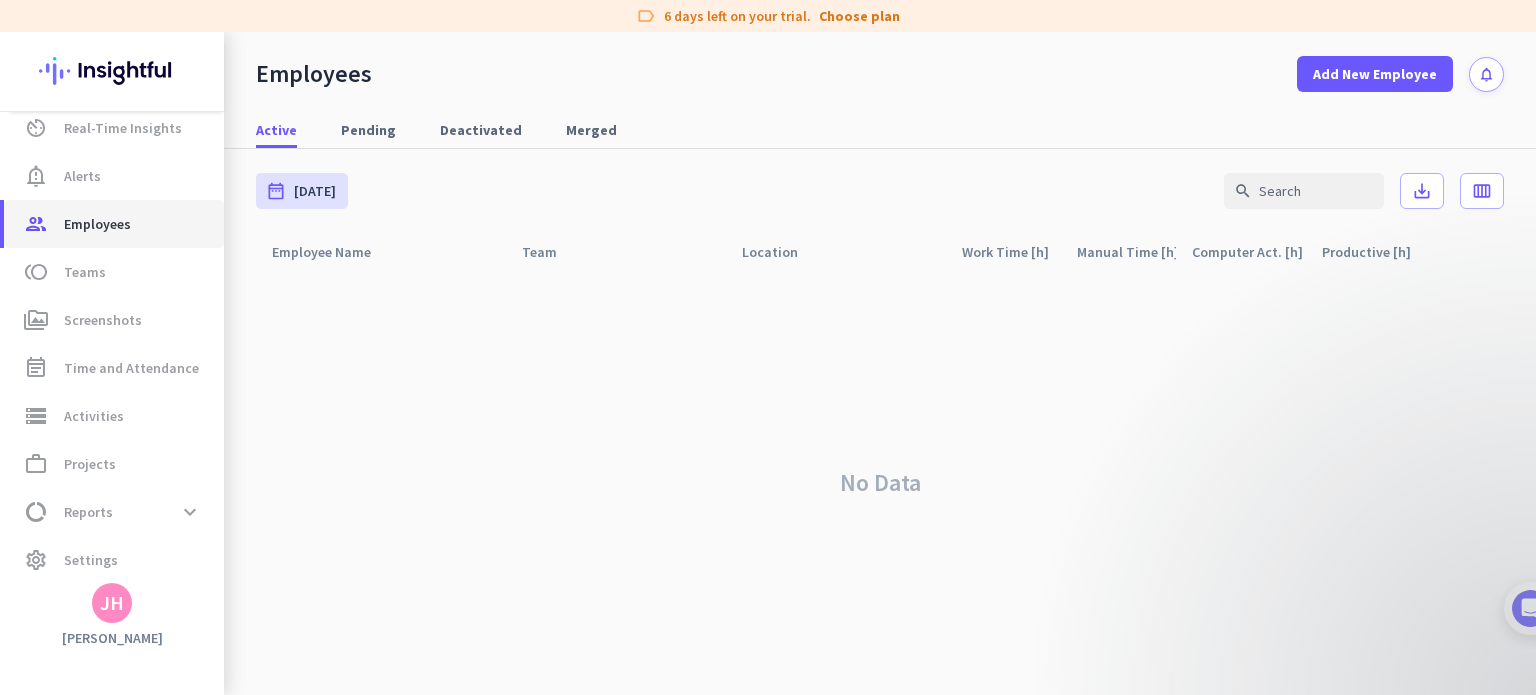 scroll, scrollTop: 72, scrollLeft: 0, axis: vertical 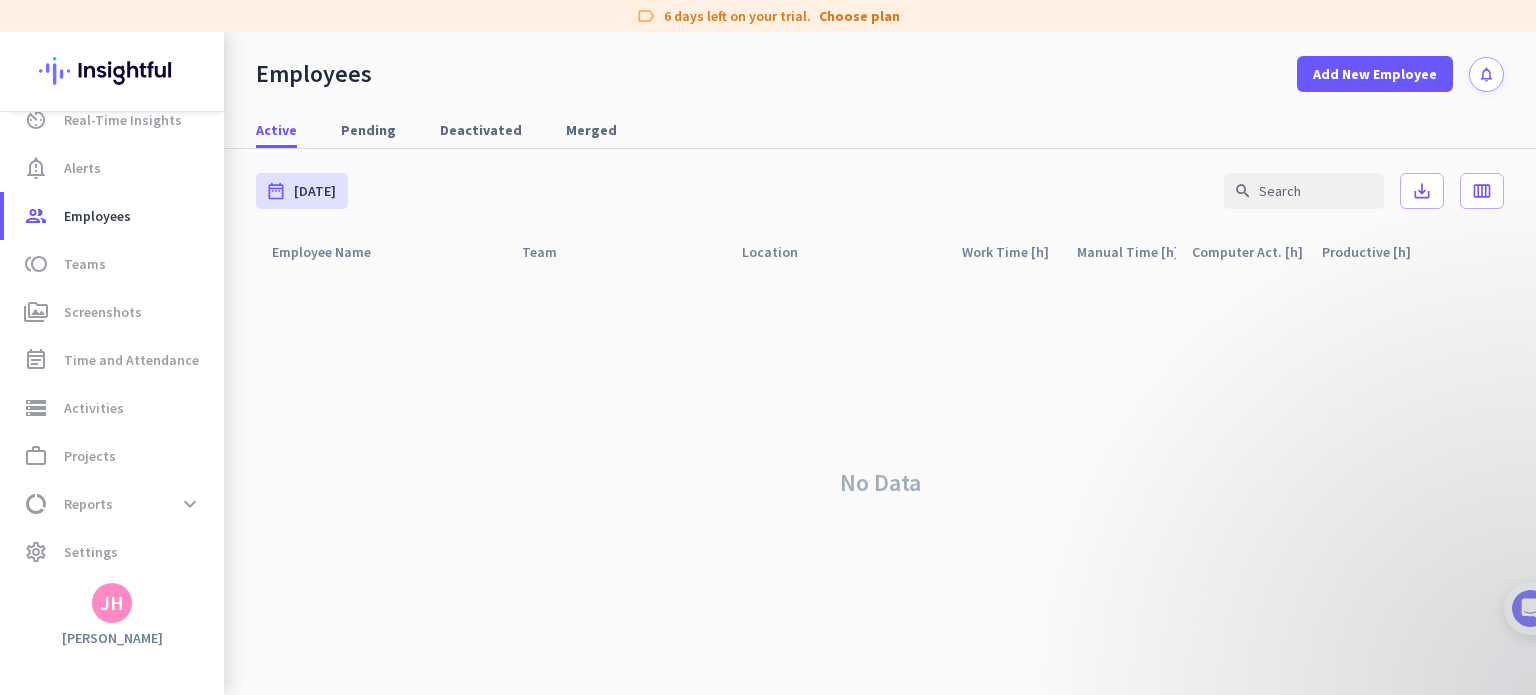 click on "notifications" at bounding box center [1486, 74] 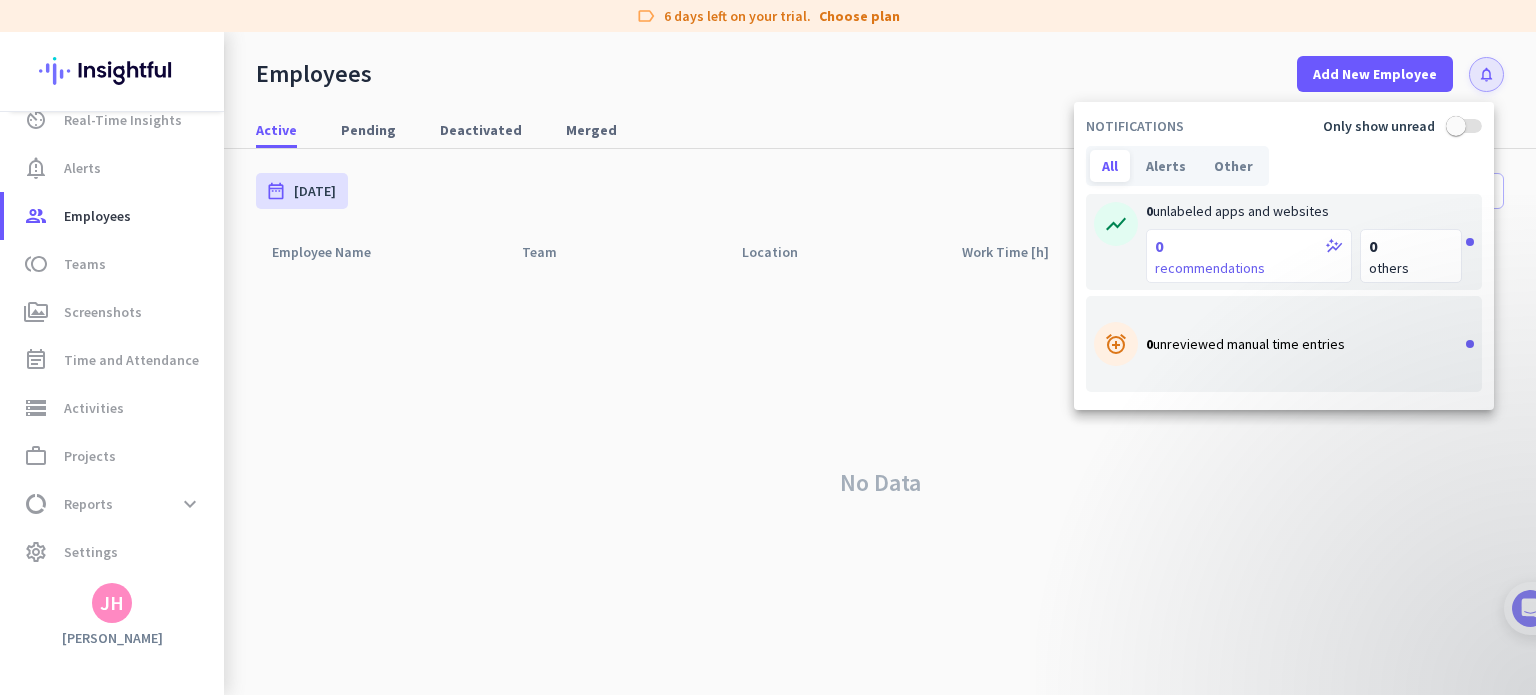 click at bounding box center [768, 347] 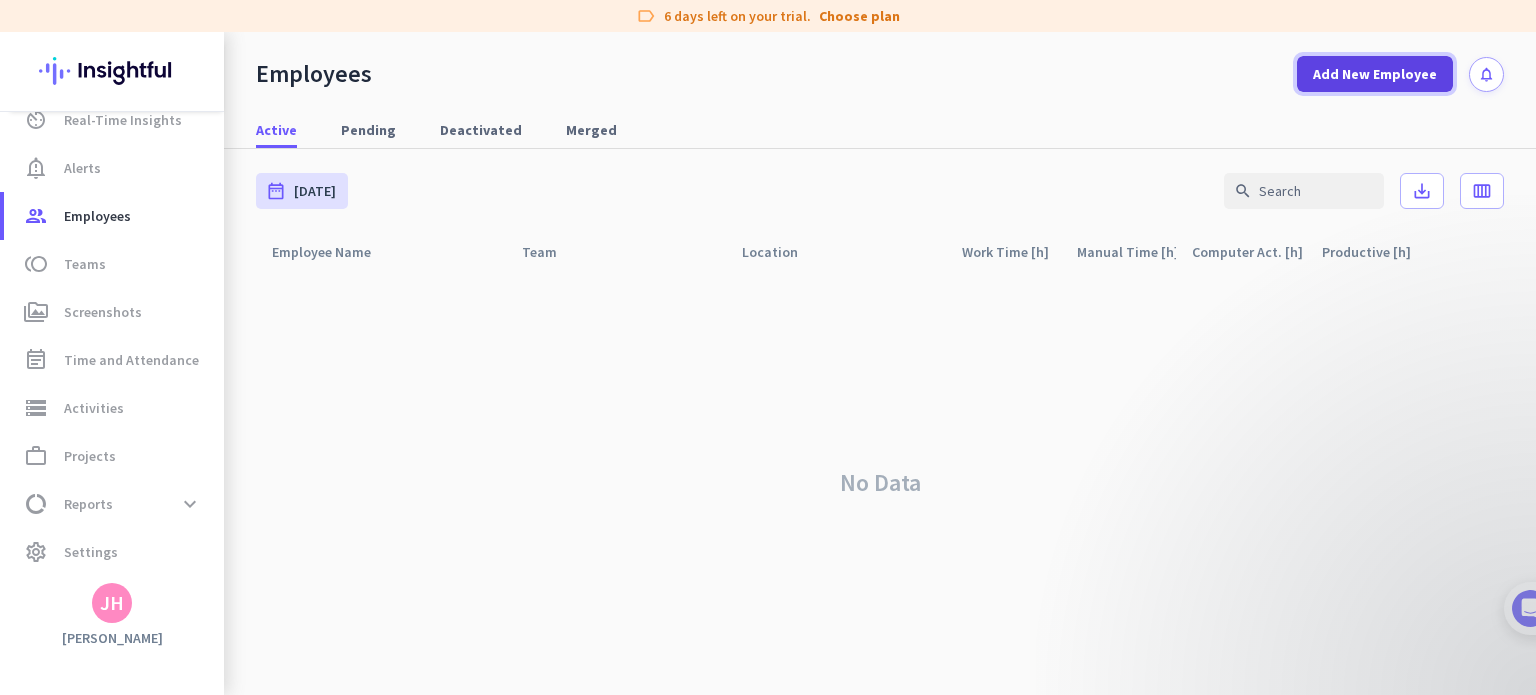 click on "Add New Employee" at bounding box center (1375, 74) 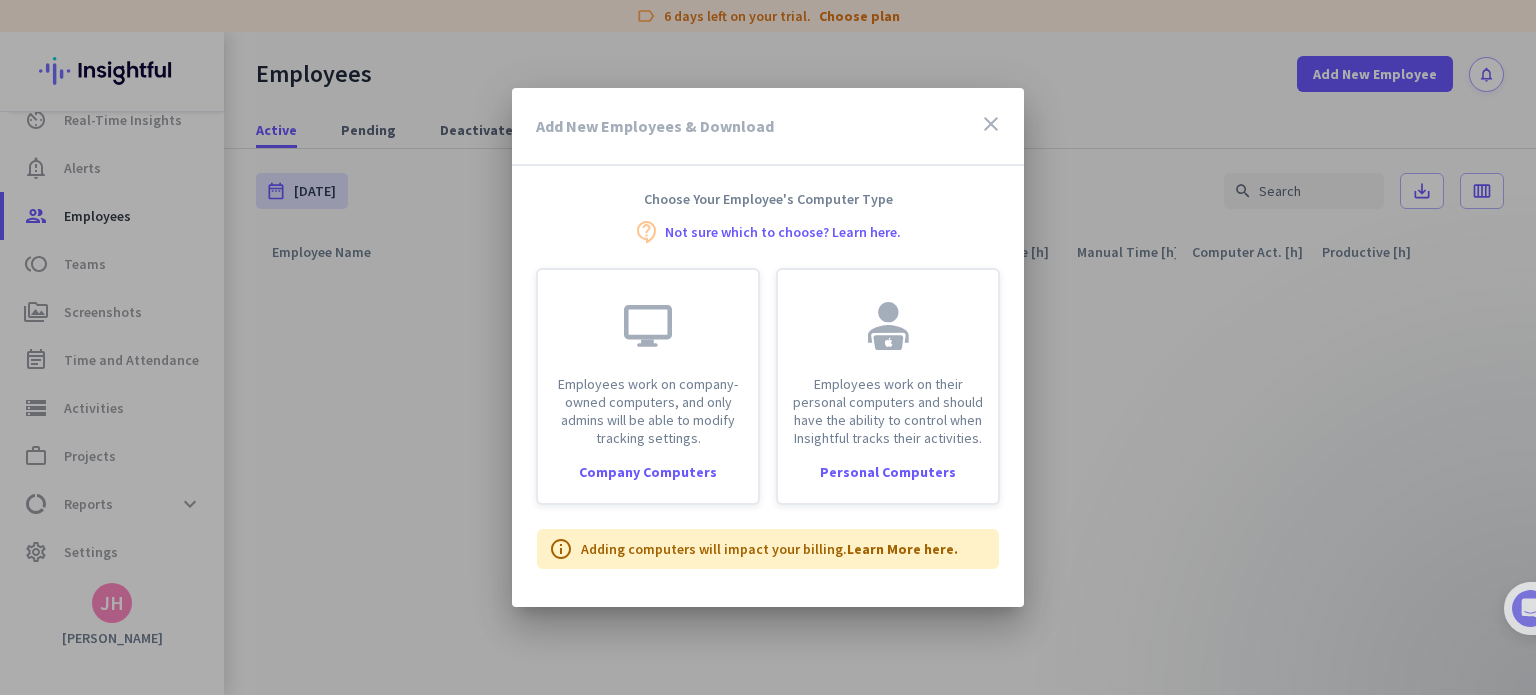click on "Not sure which to choose? Learn here." at bounding box center (783, 232) 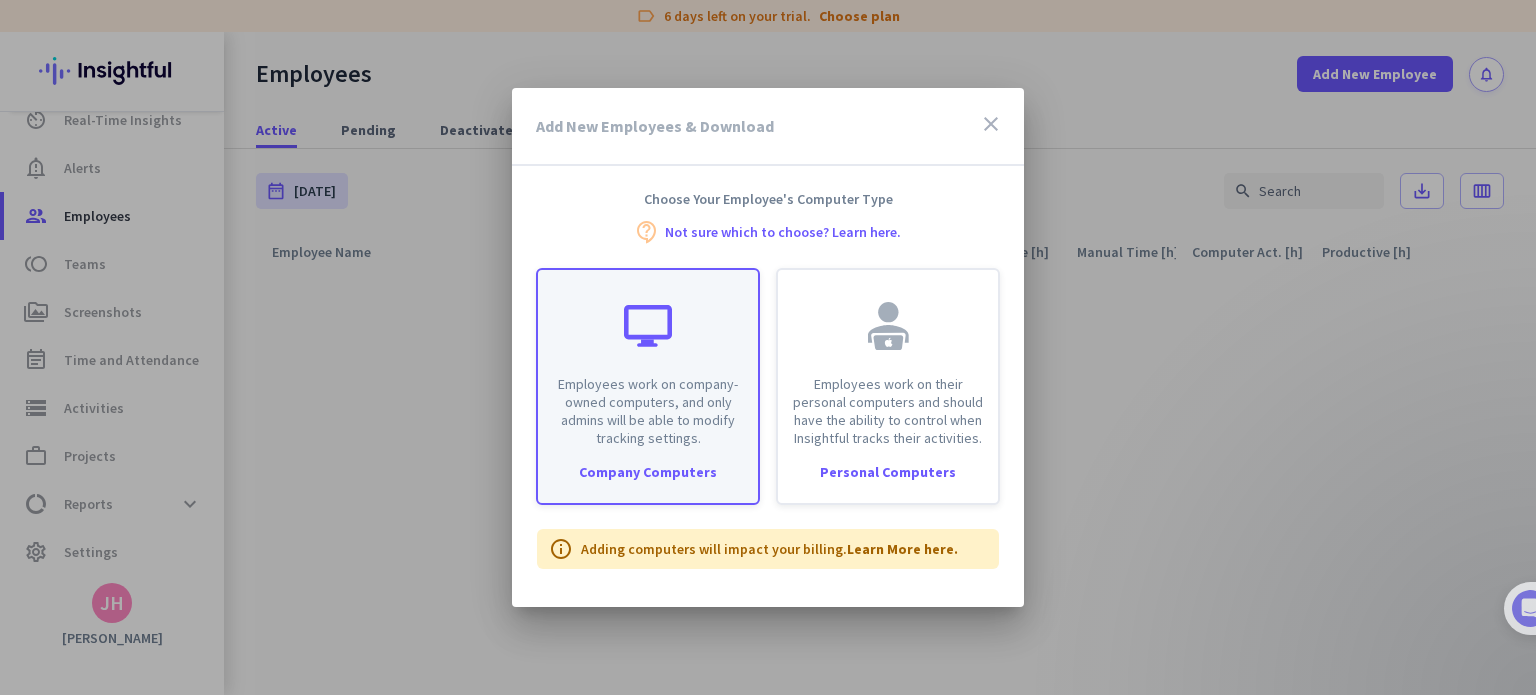 click on "Employees work on company-owned computers, and only admins will be able to modify tracking settings." at bounding box center [648, 411] 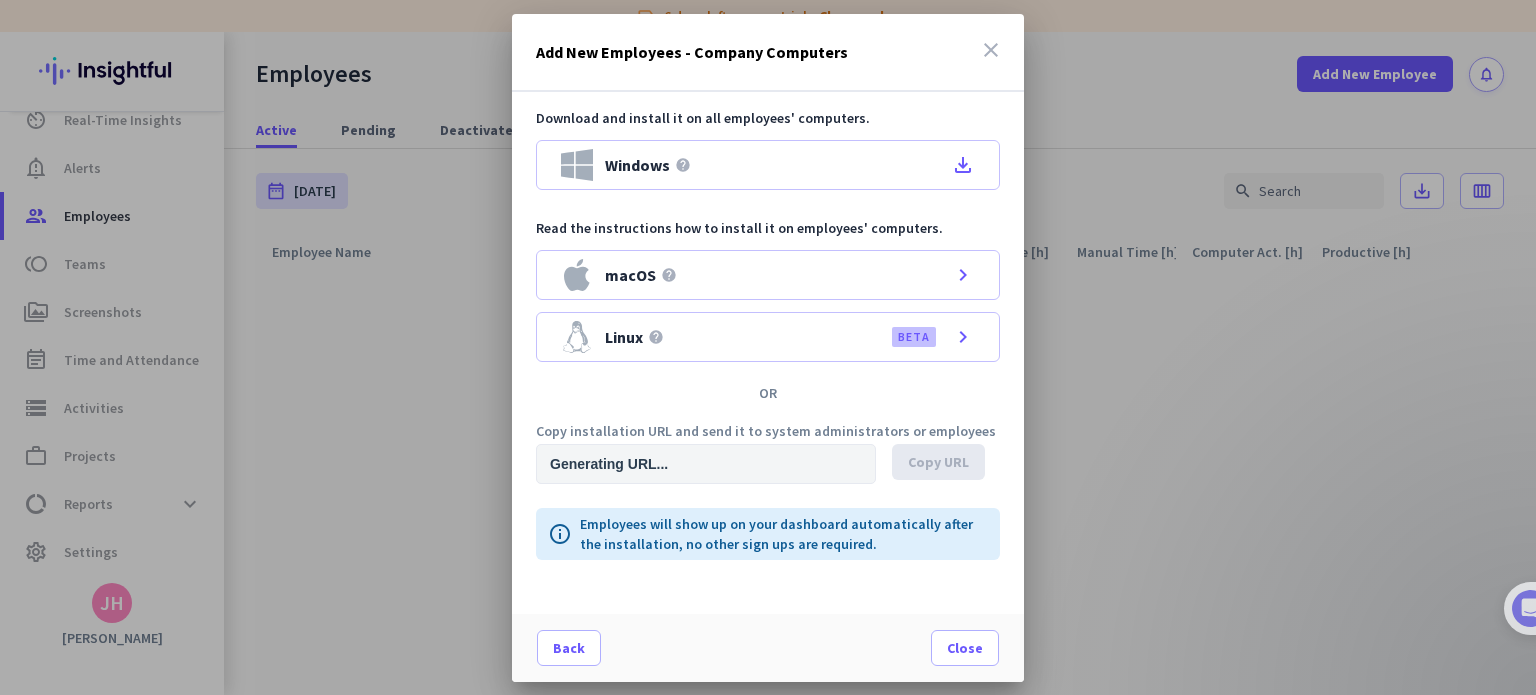 type on "[URL][DOMAIN_NAME]" 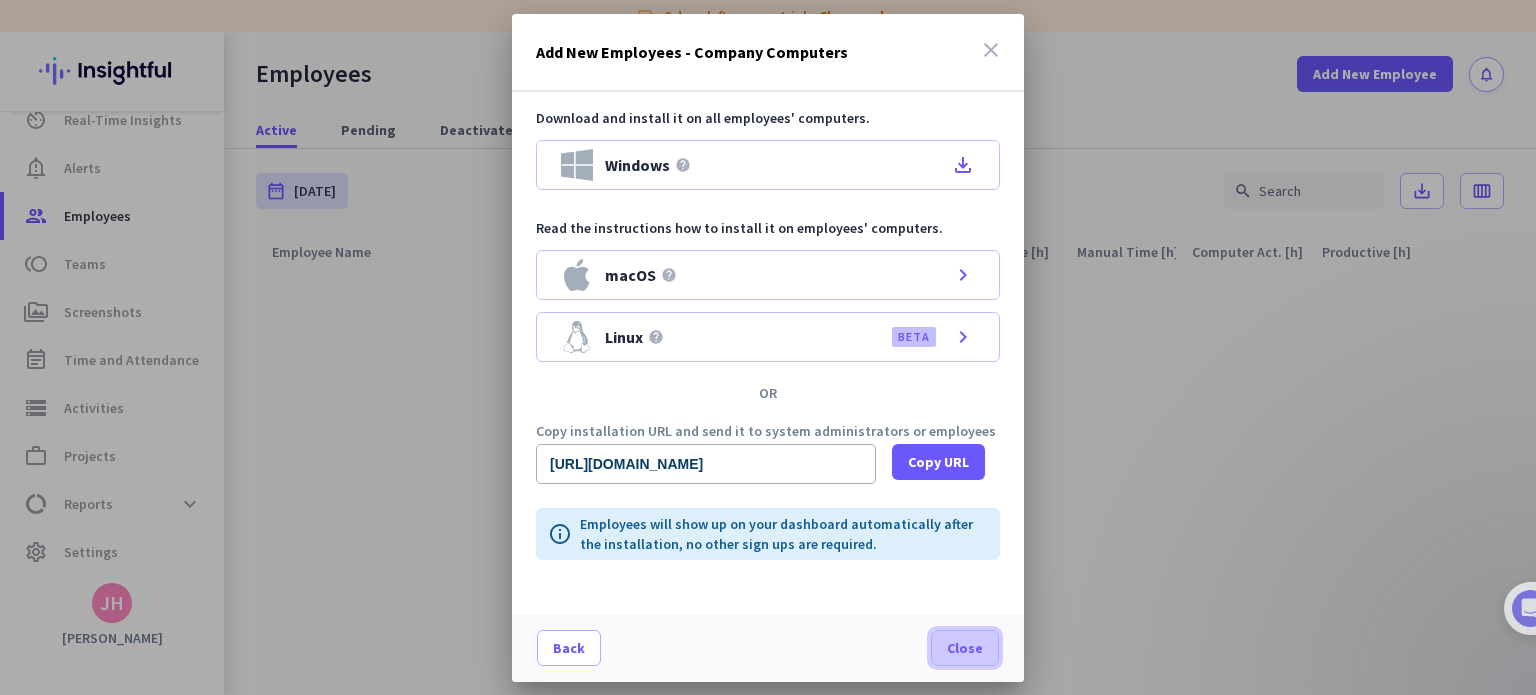 click on "Close" at bounding box center (965, 648) 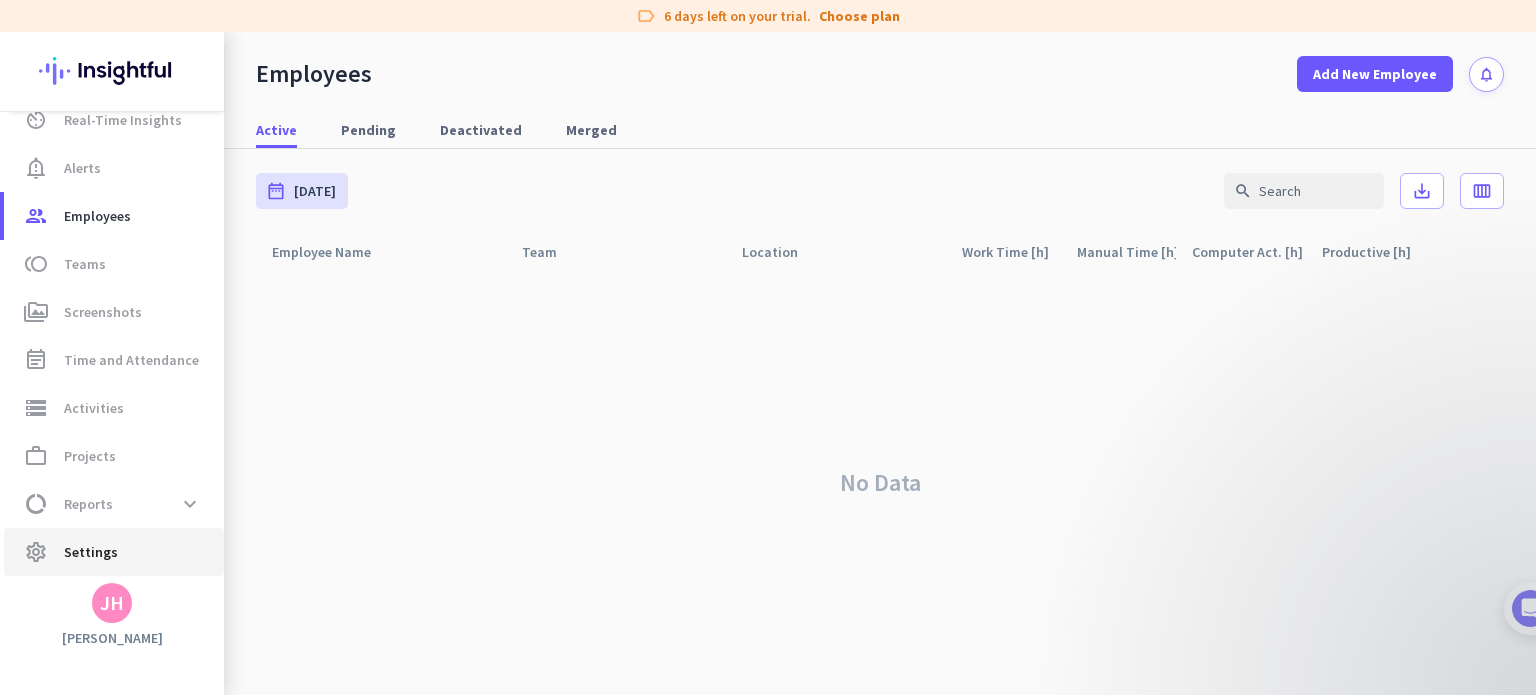 click on "Settings" 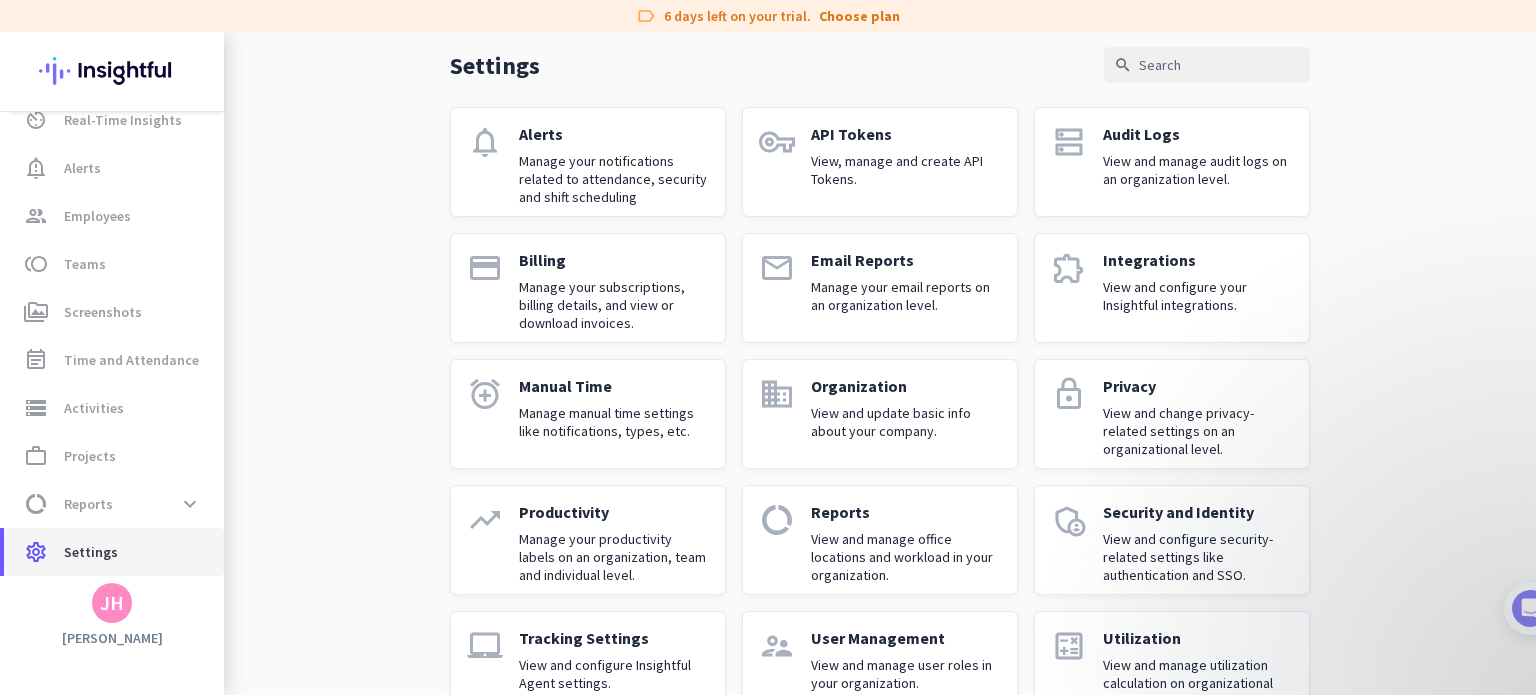 scroll, scrollTop: 80, scrollLeft: 0, axis: vertical 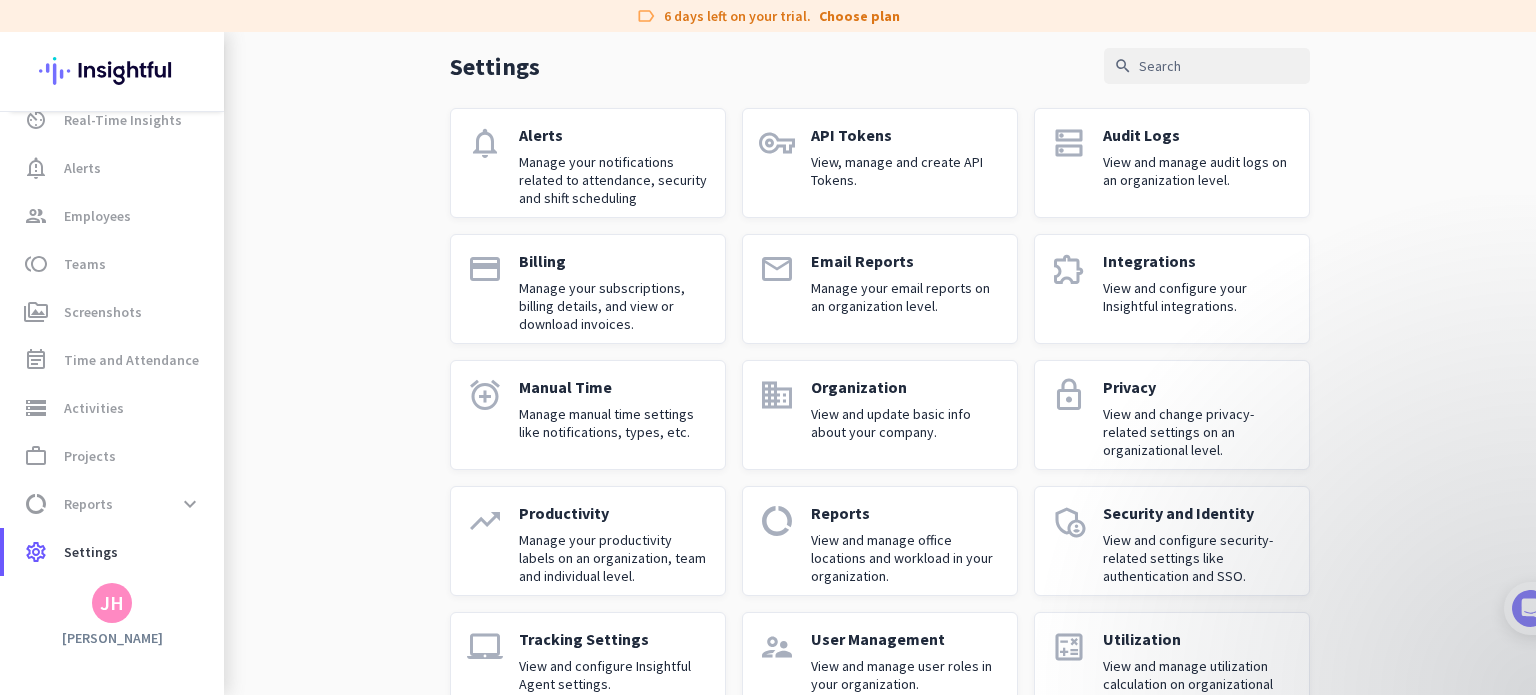 click on "Tracking Settings" 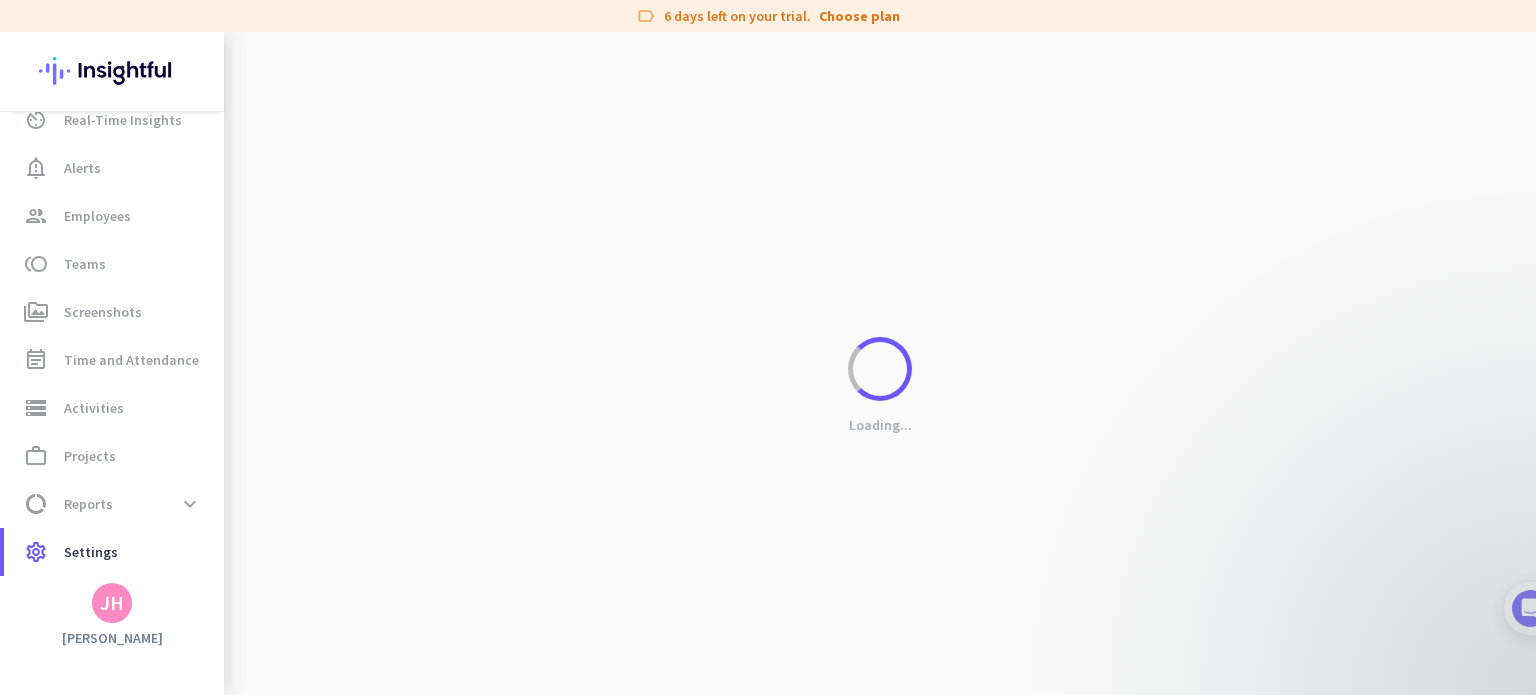 scroll, scrollTop: 0, scrollLeft: 0, axis: both 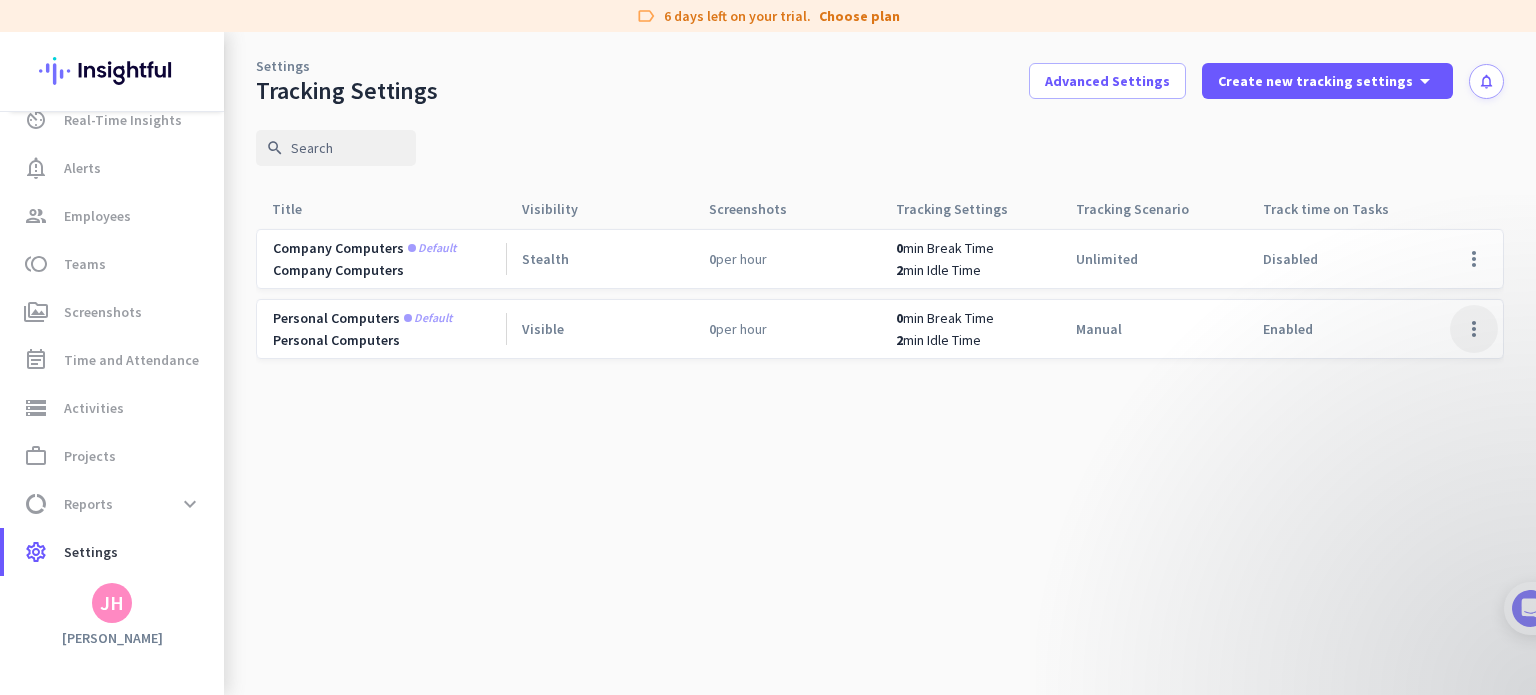 click 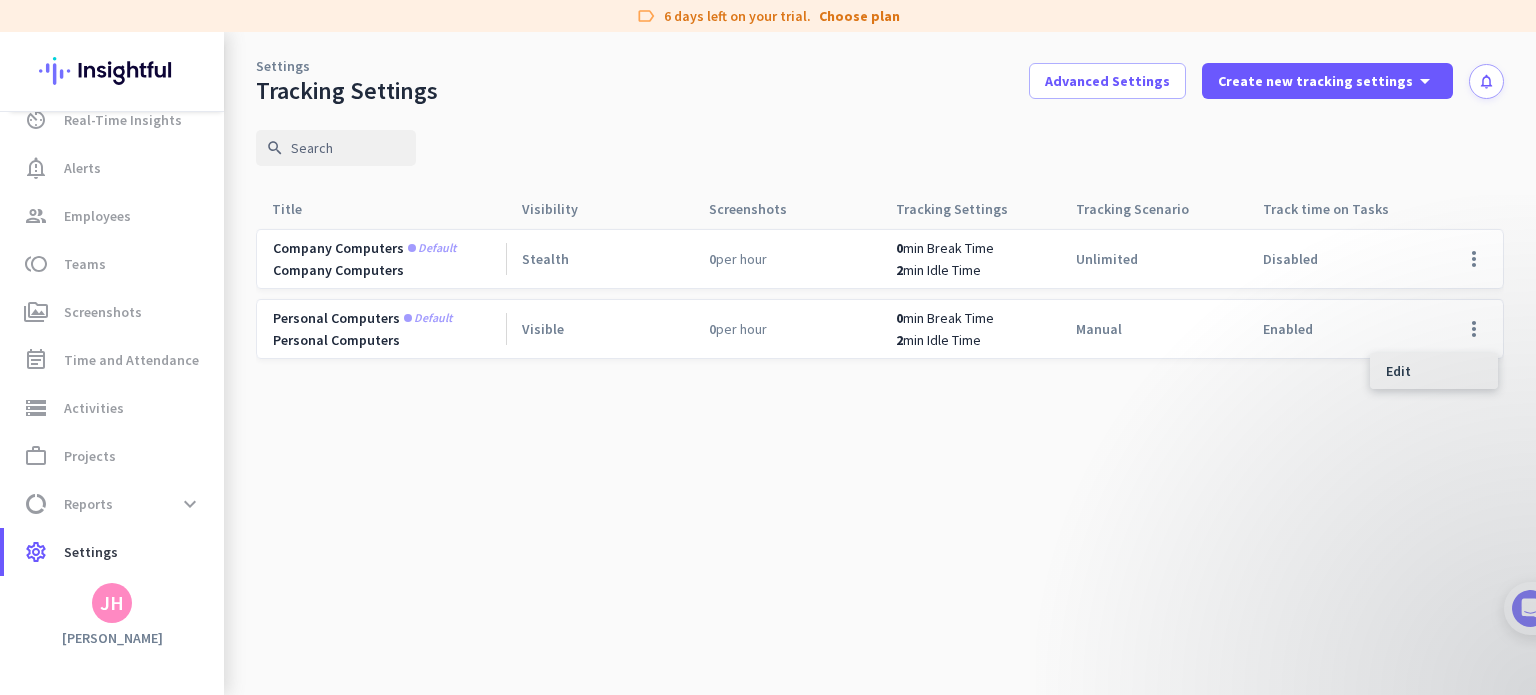 click on "Edit" at bounding box center [1398, 371] 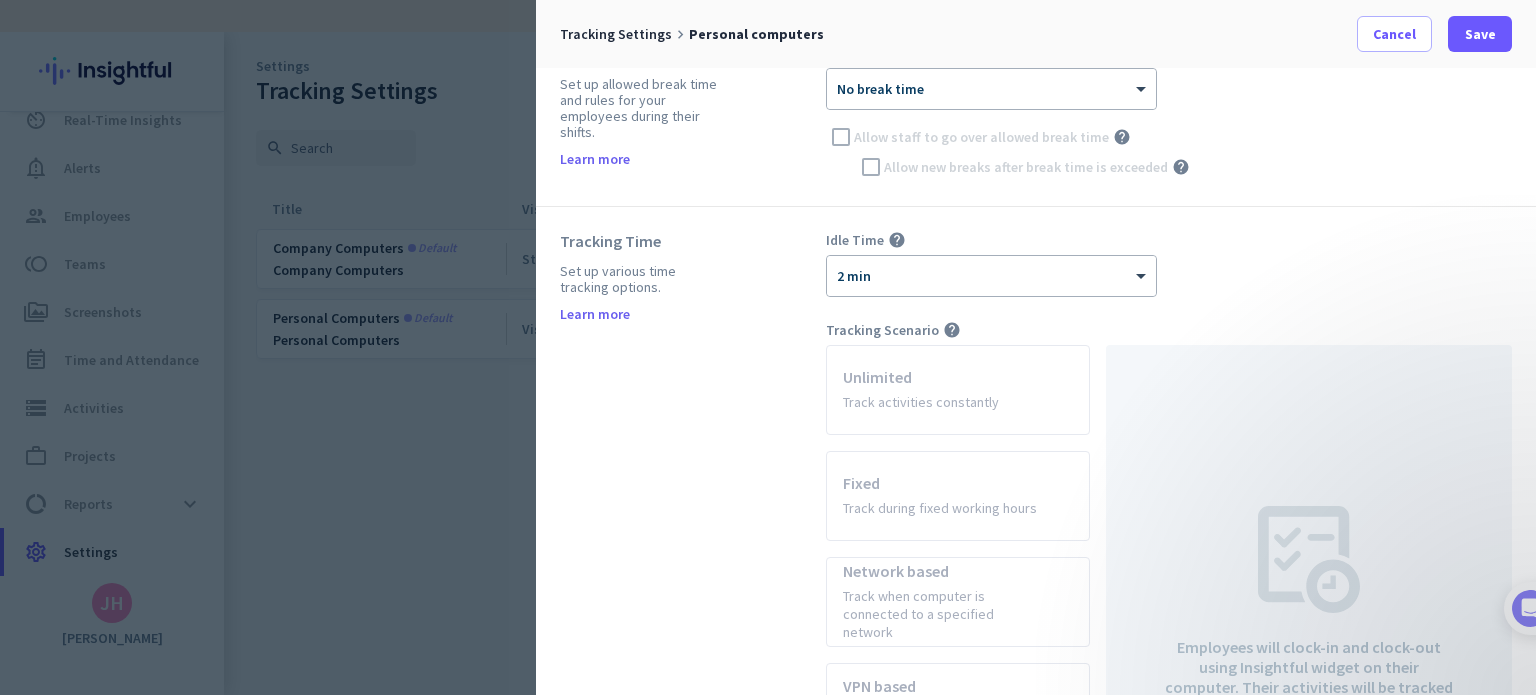 scroll, scrollTop: 0, scrollLeft: 0, axis: both 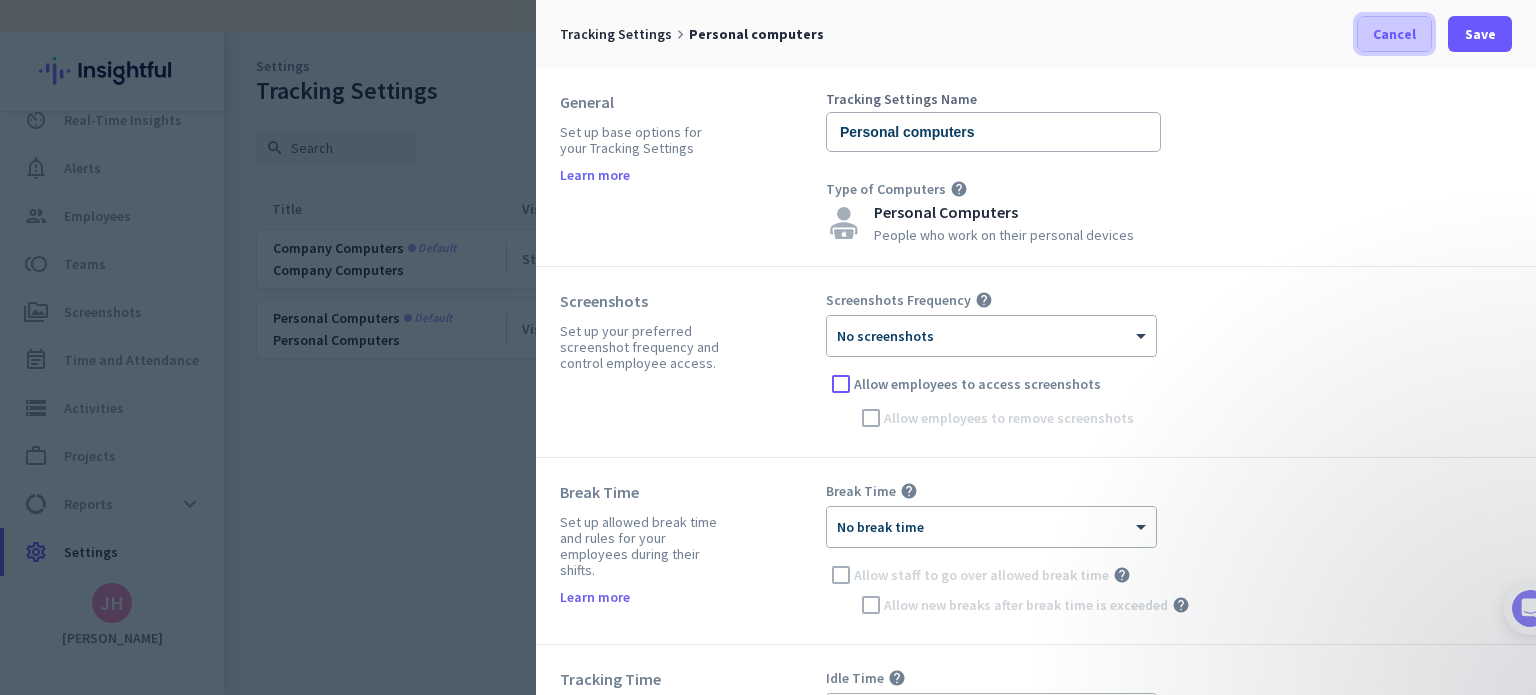 click on "Cancel" at bounding box center (1394, 34) 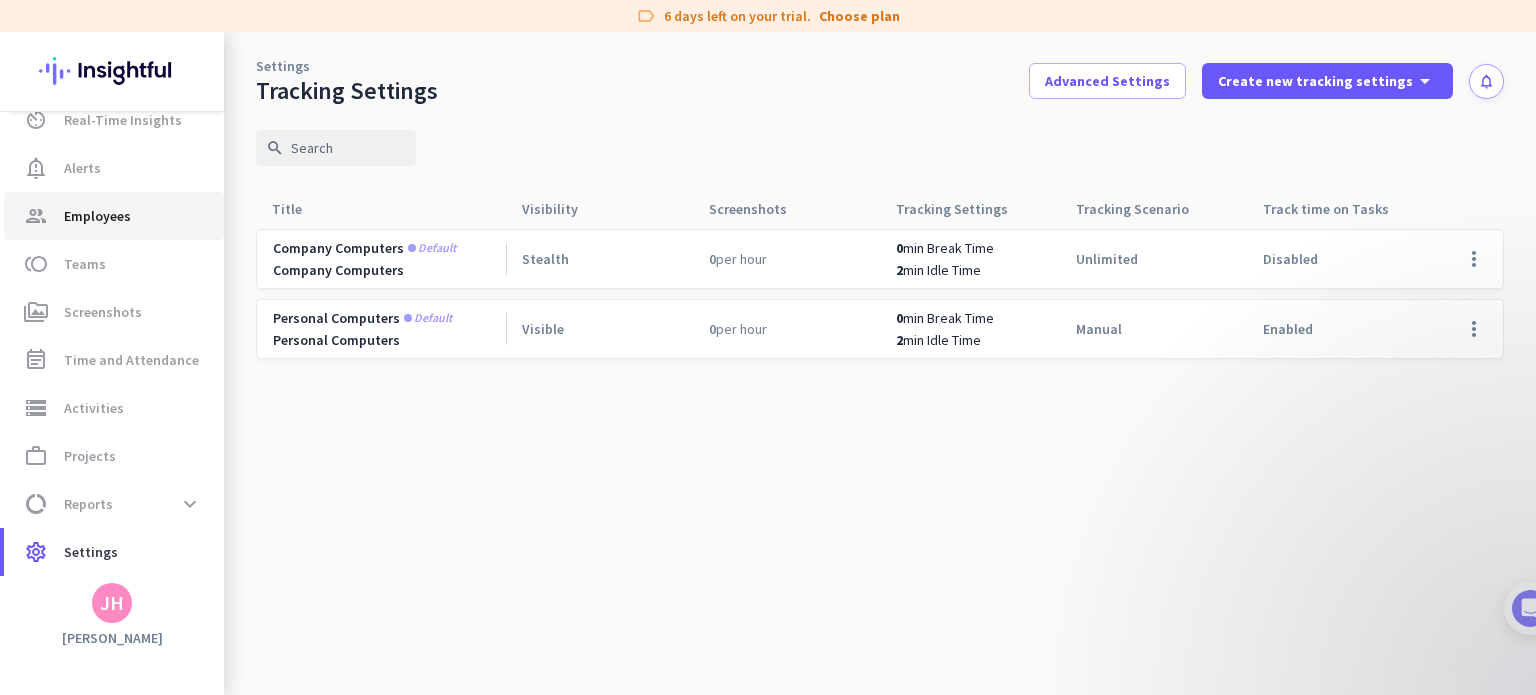 click on "Employees" 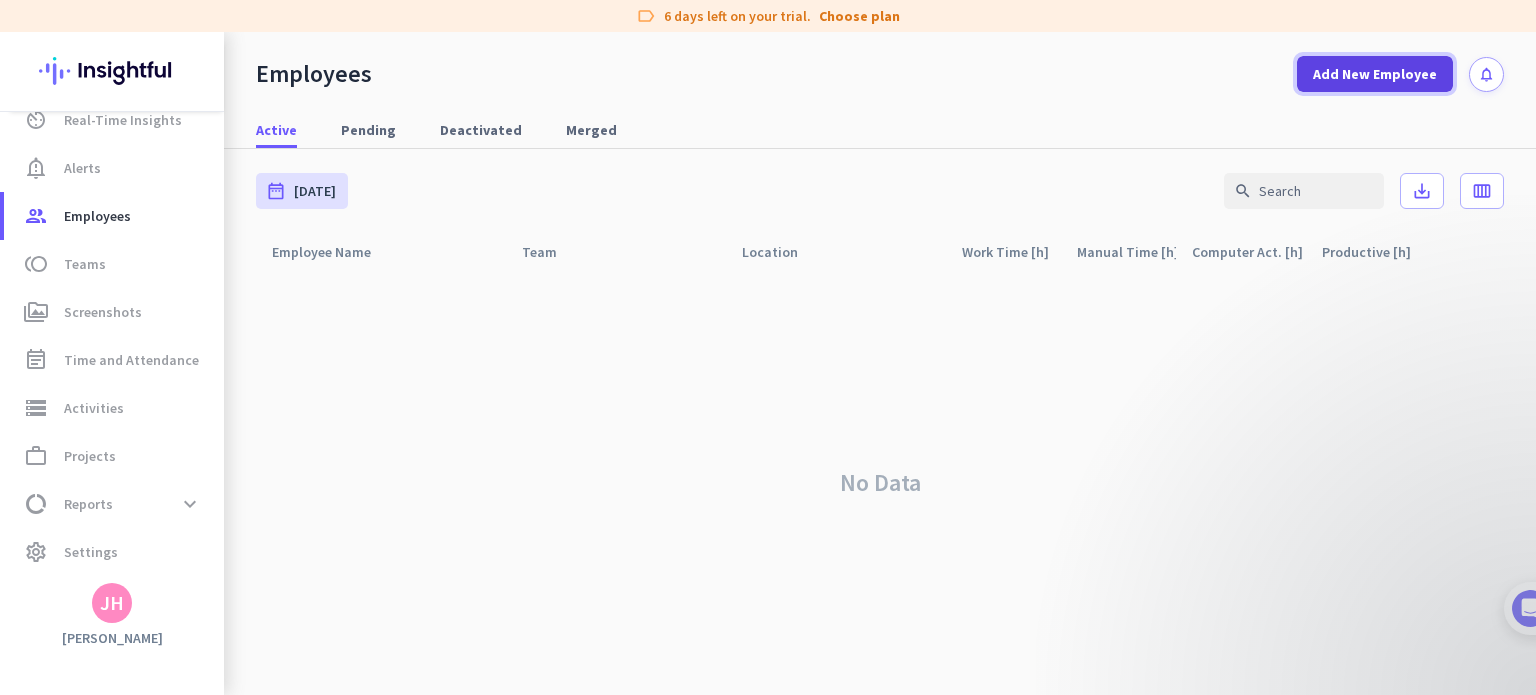 click on "Add New Employee" at bounding box center [1375, 74] 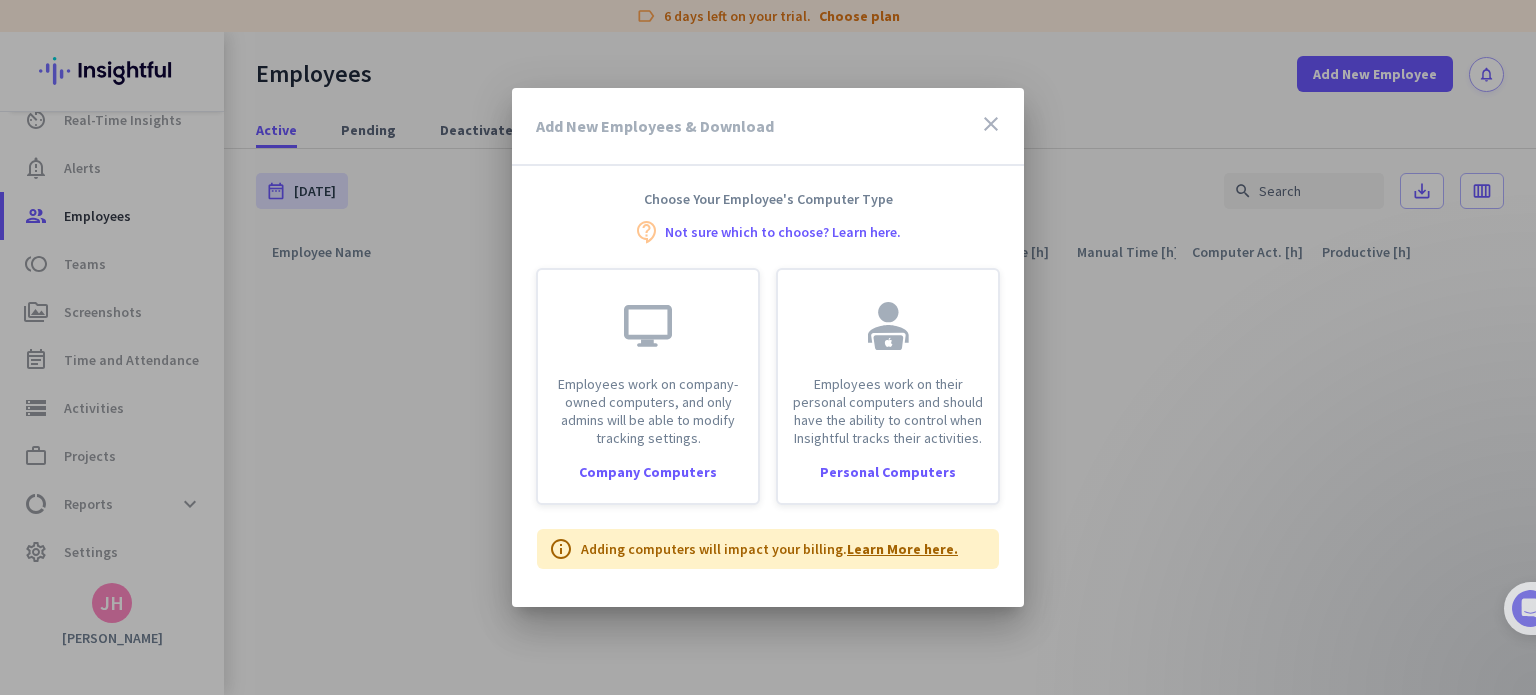 click on "Learn More here." at bounding box center (902, 549) 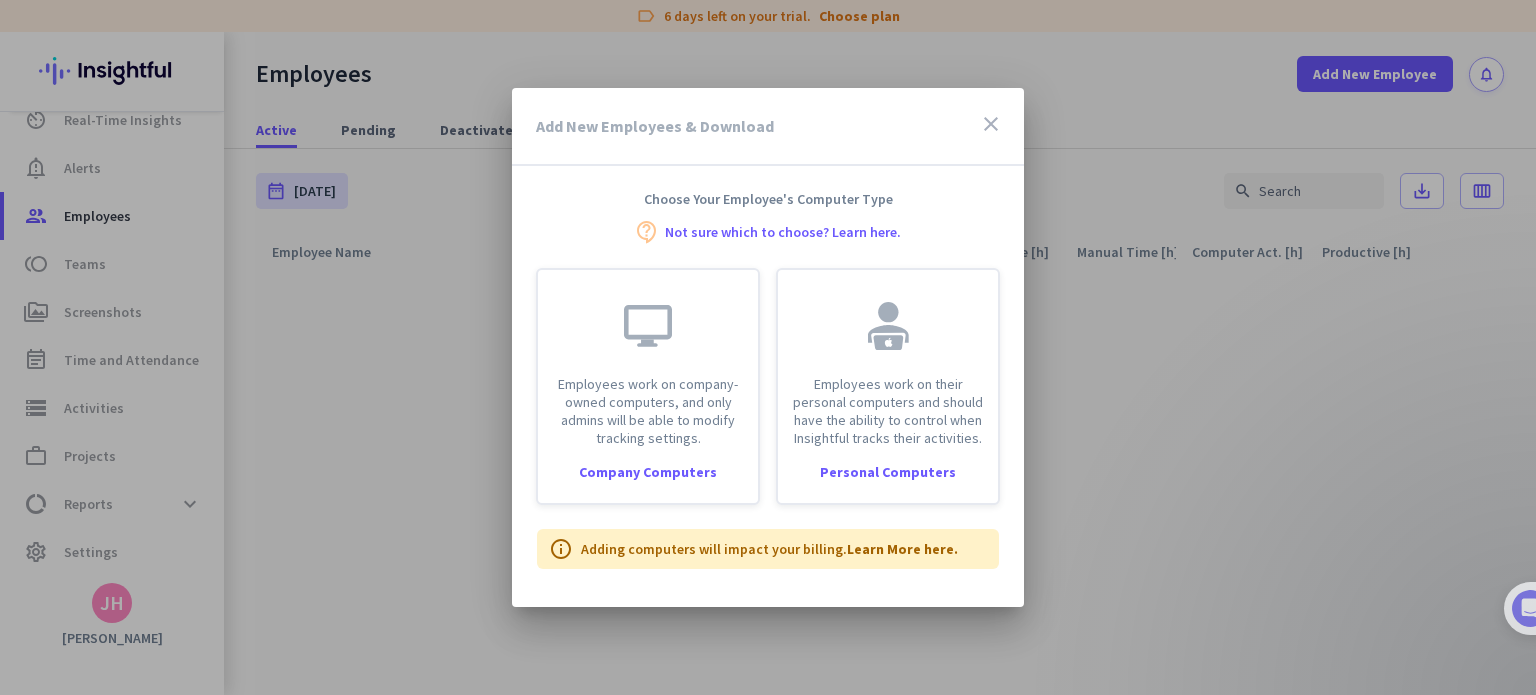 click on "close" at bounding box center (991, 124) 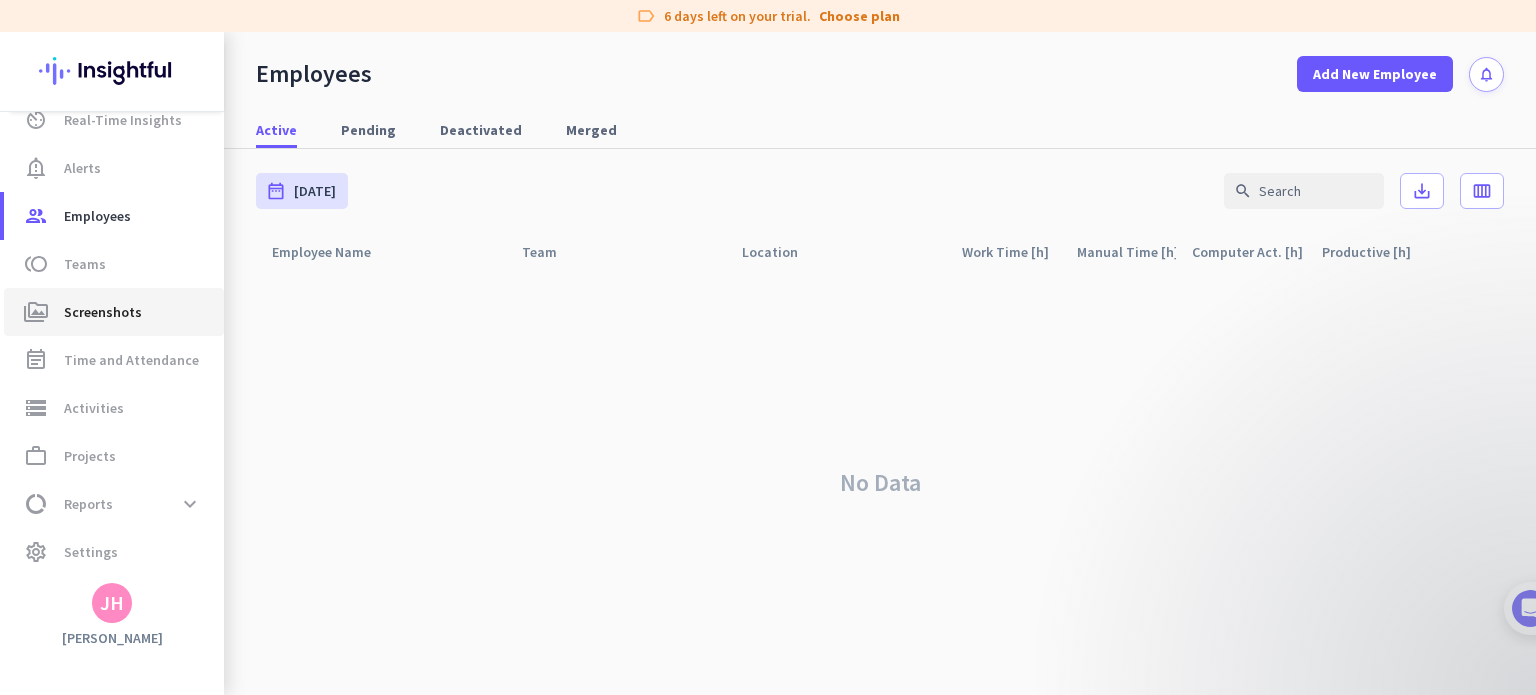 scroll, scrollTop: 0, scrollLeft: 0, axis: both 